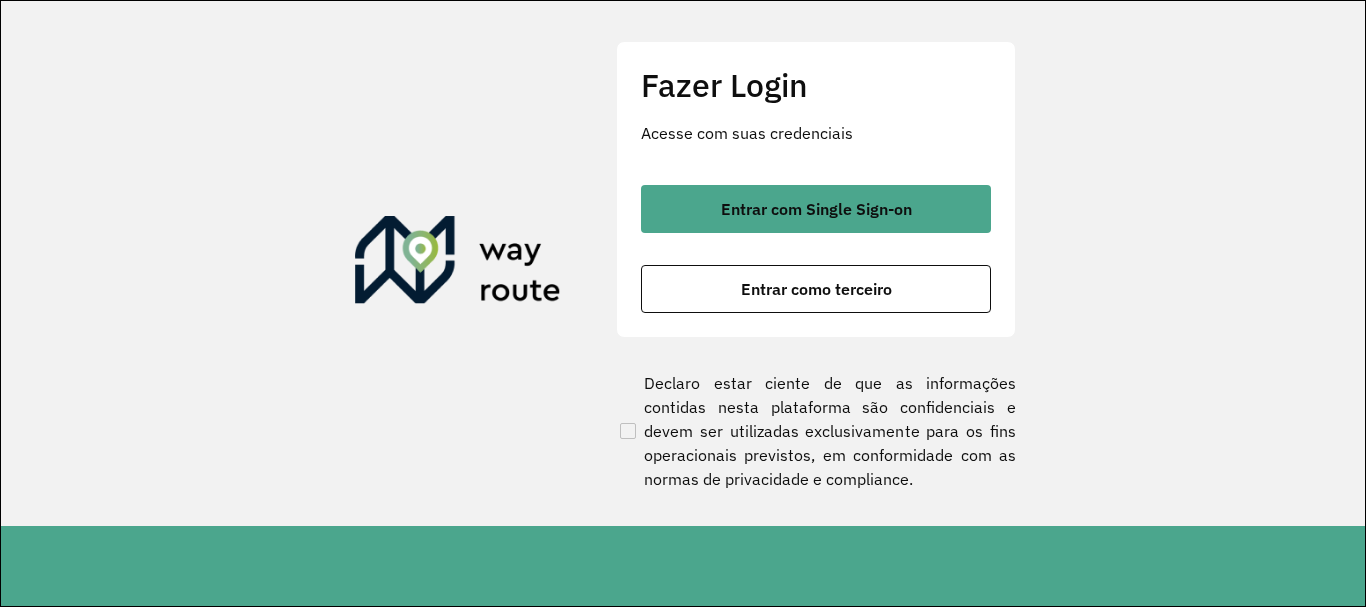 scroll, scrollTop: 0, scrollLeft: 0, axis: both 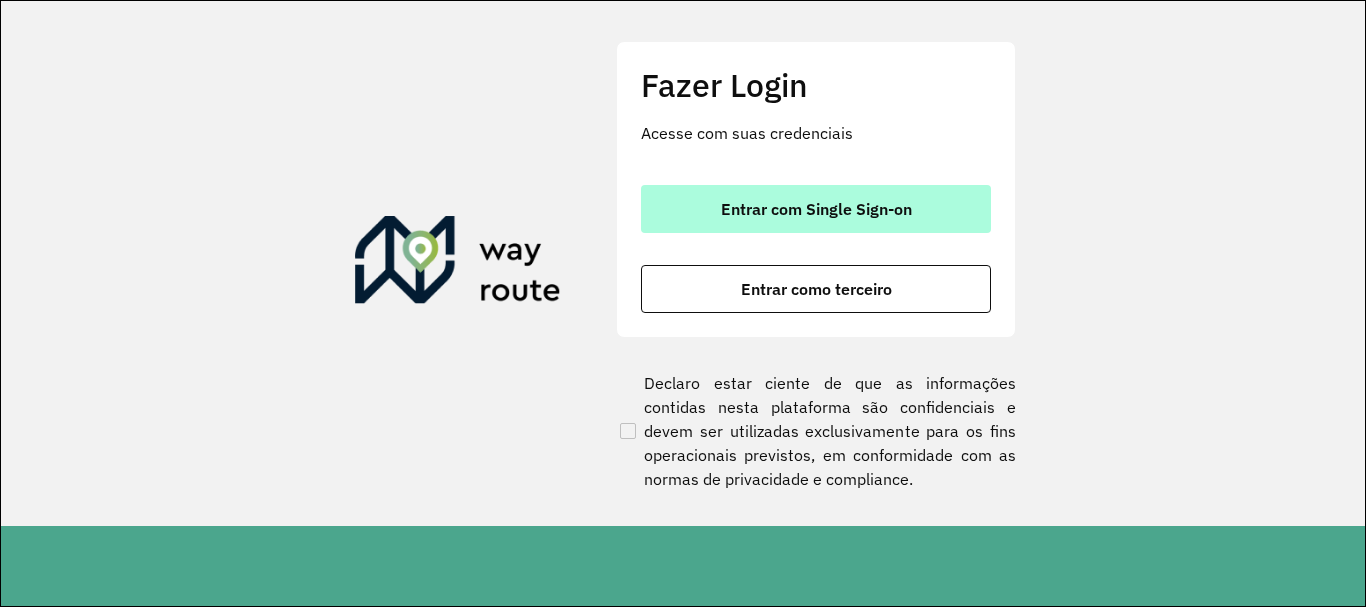 click on "Entrar com Single Sign-on" at bounding box center [816, 209] 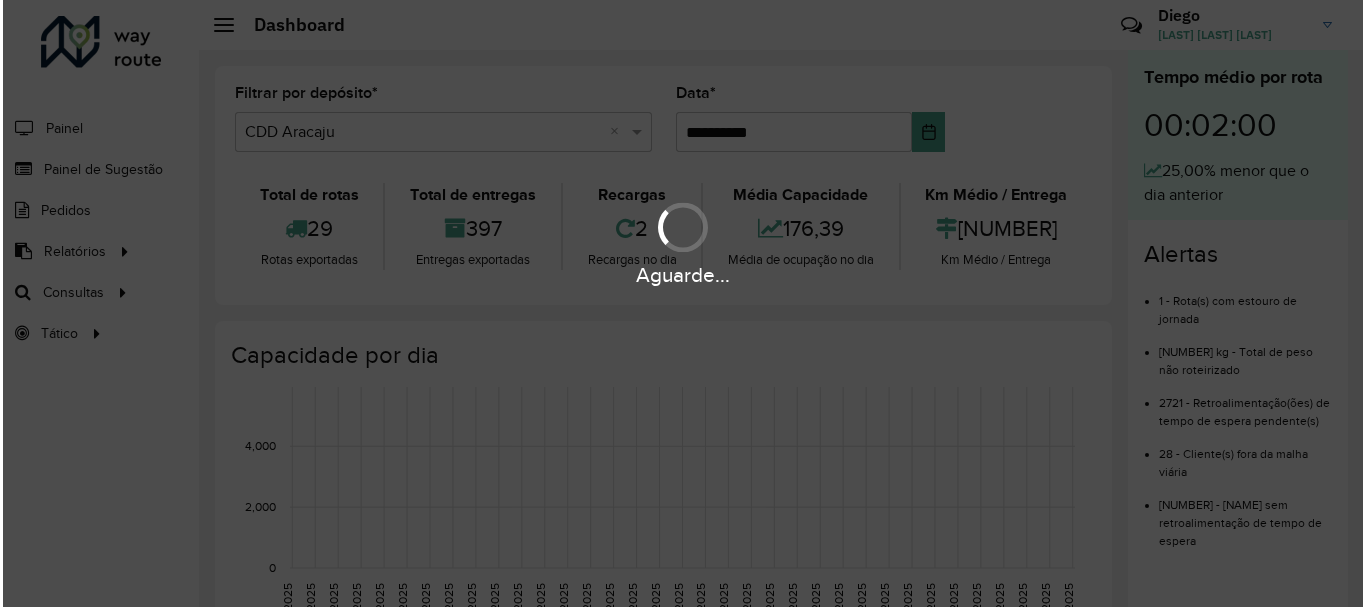 scroll, scrollTop: 0, scrollLeft: 0, axis: both 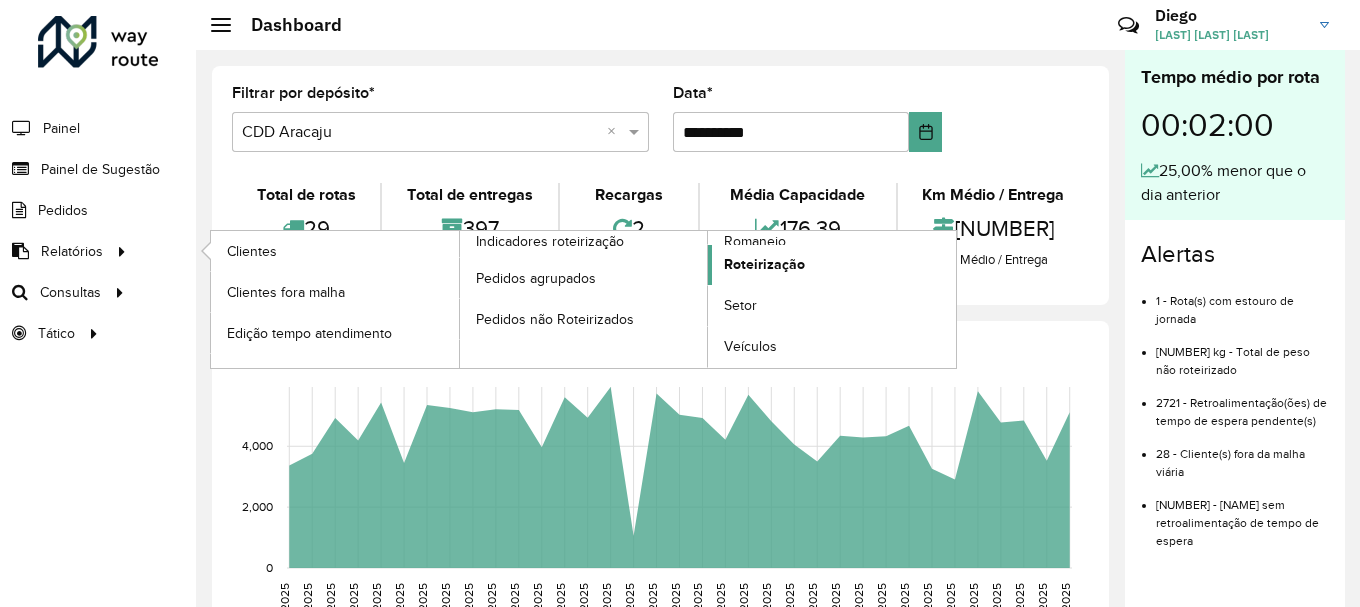 click on "Roteirização" 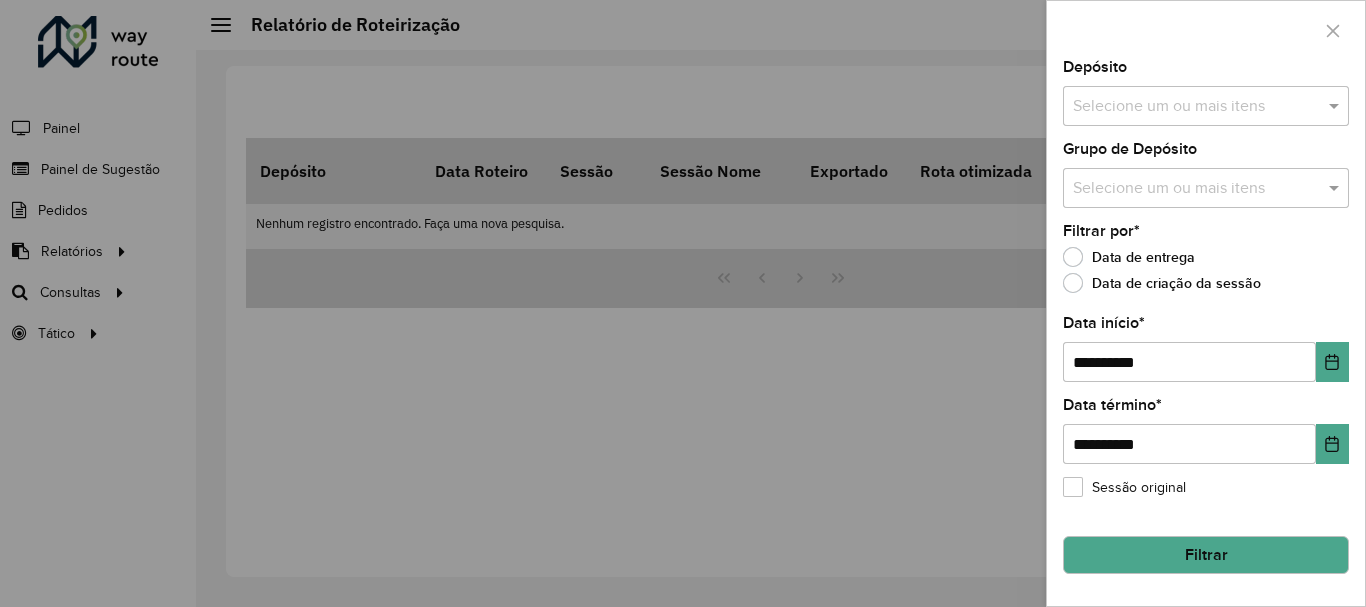 click at bounding box center [1196, 107] 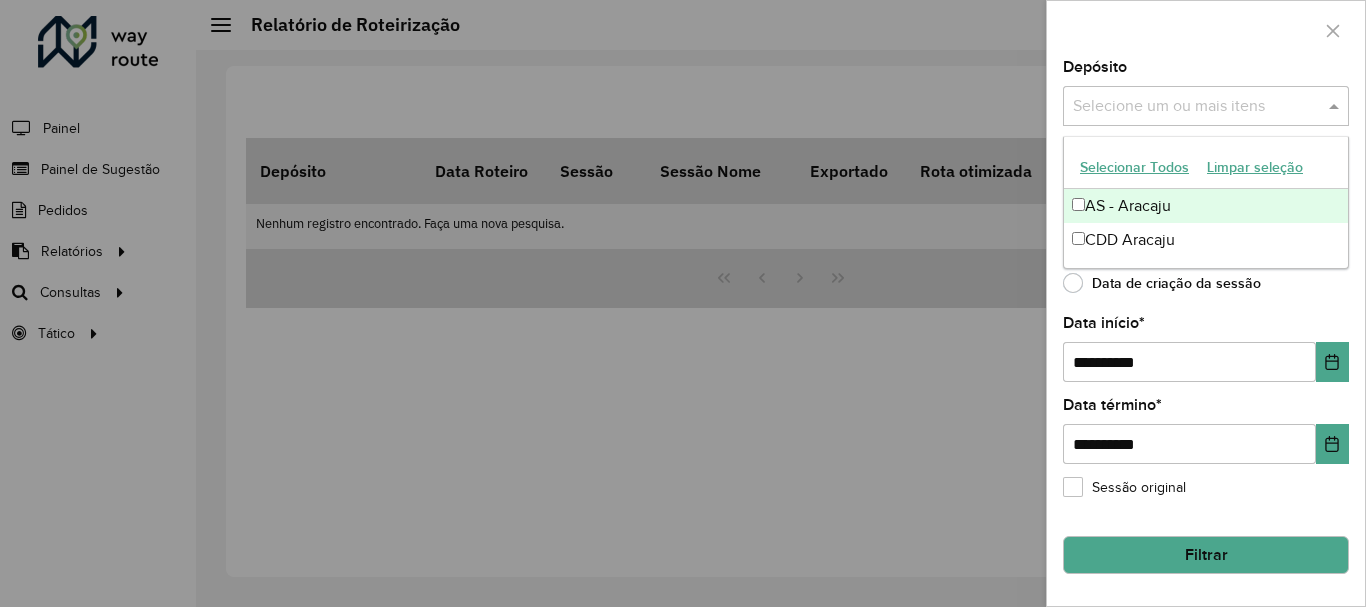 click on "AS - Aracaju" at bounding box center (1206, 206) 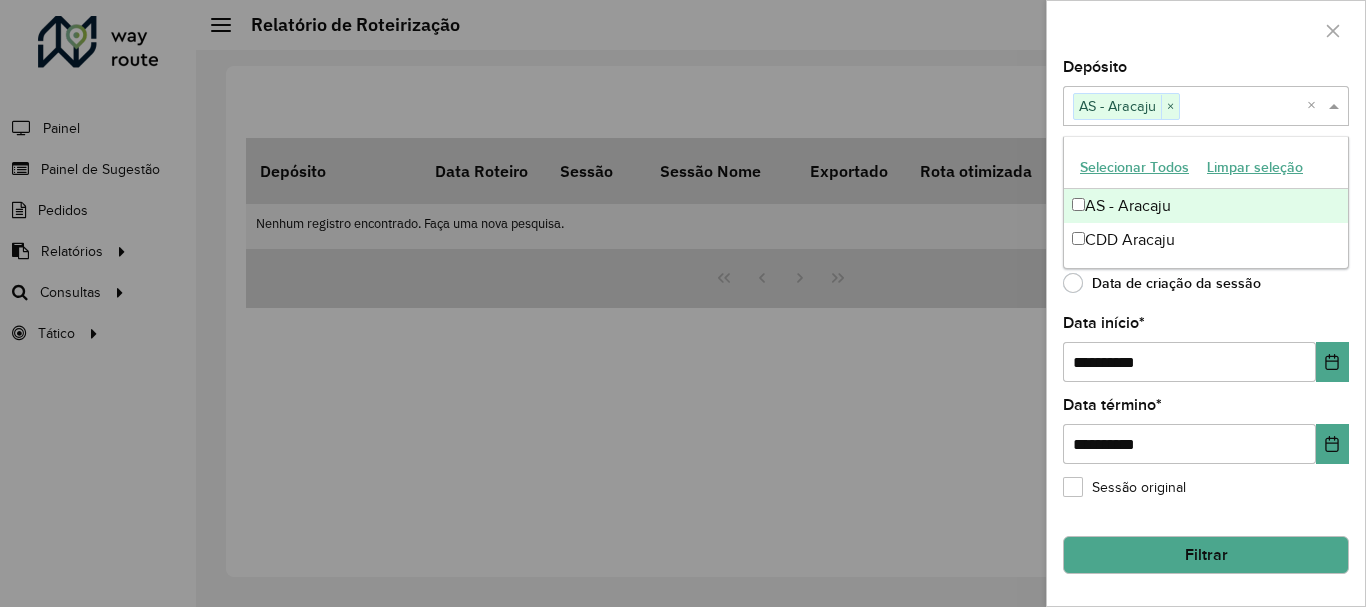 click on "AS - Aracaju" at bounding box center [1206, 206] 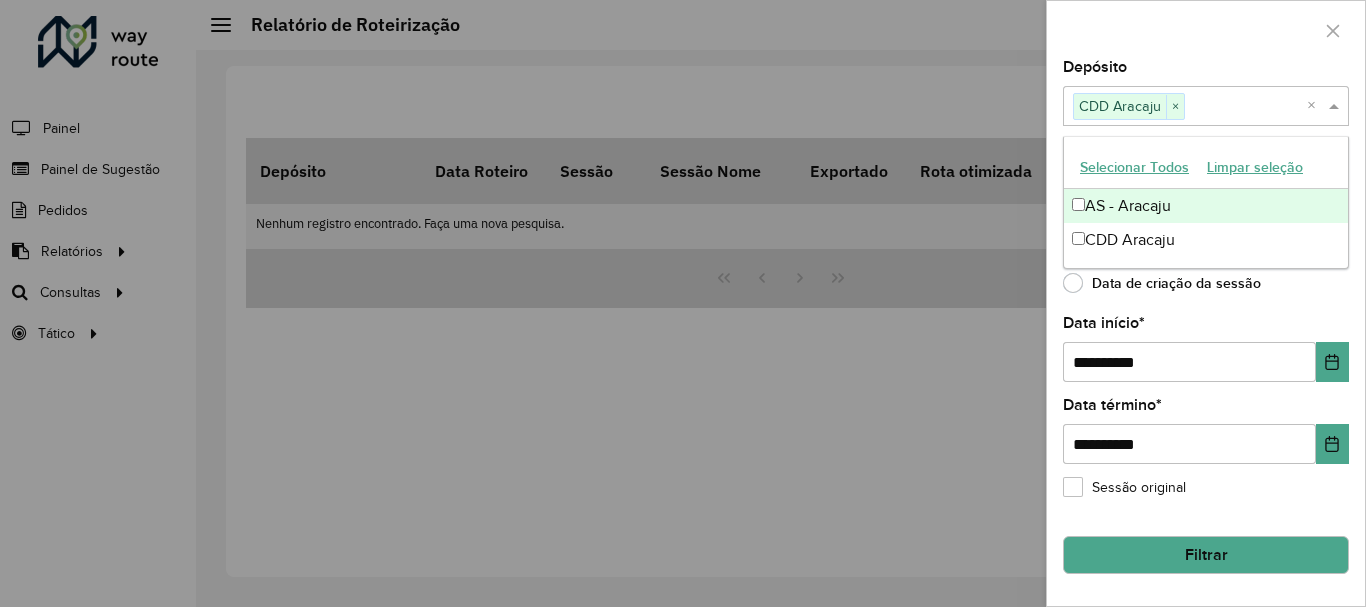 click 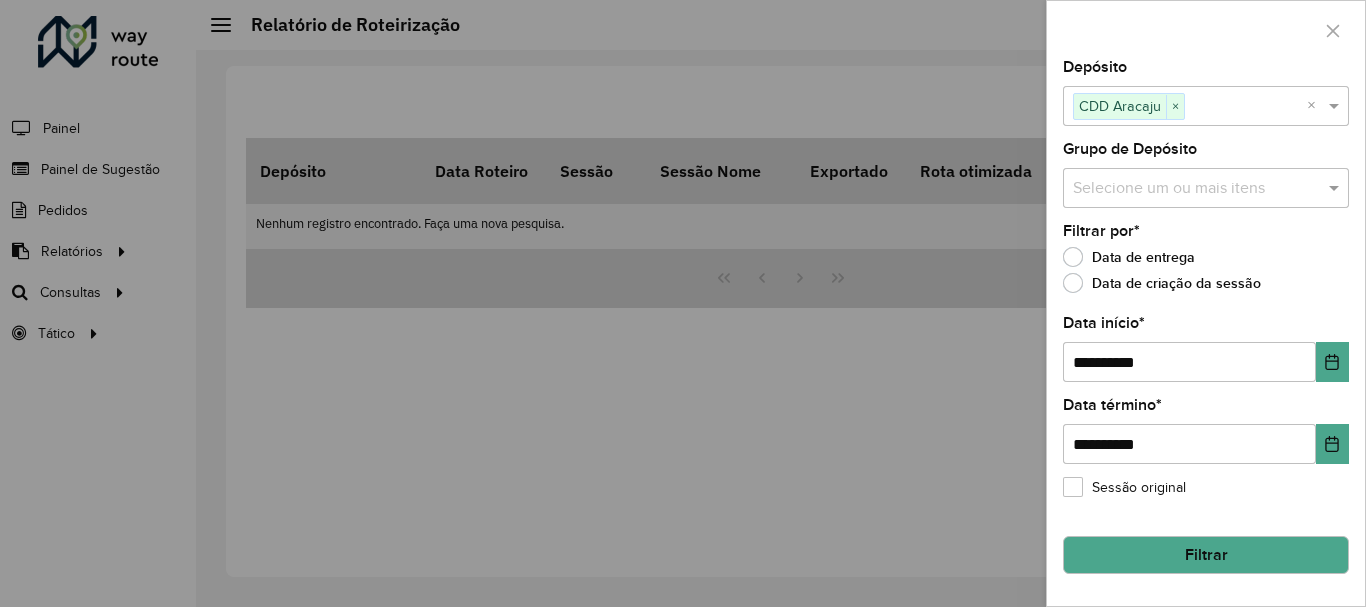 click at bounding box center (1196, 189) 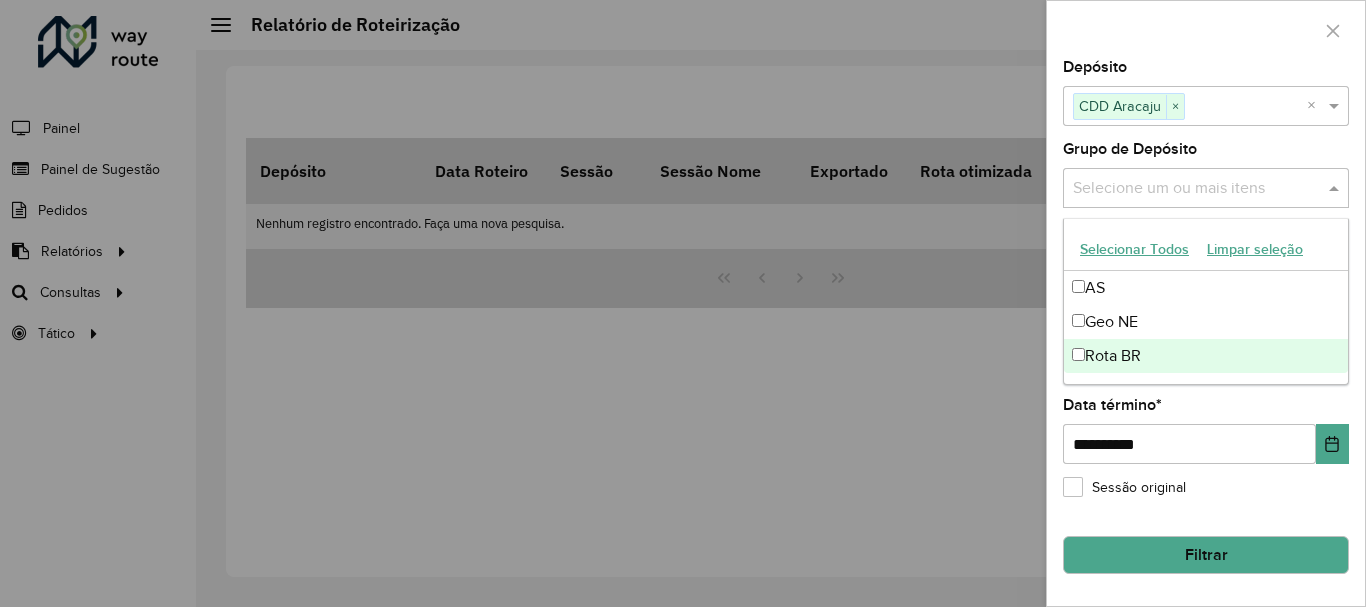 click on "Rota BR" at bounding box center (1206, 356) 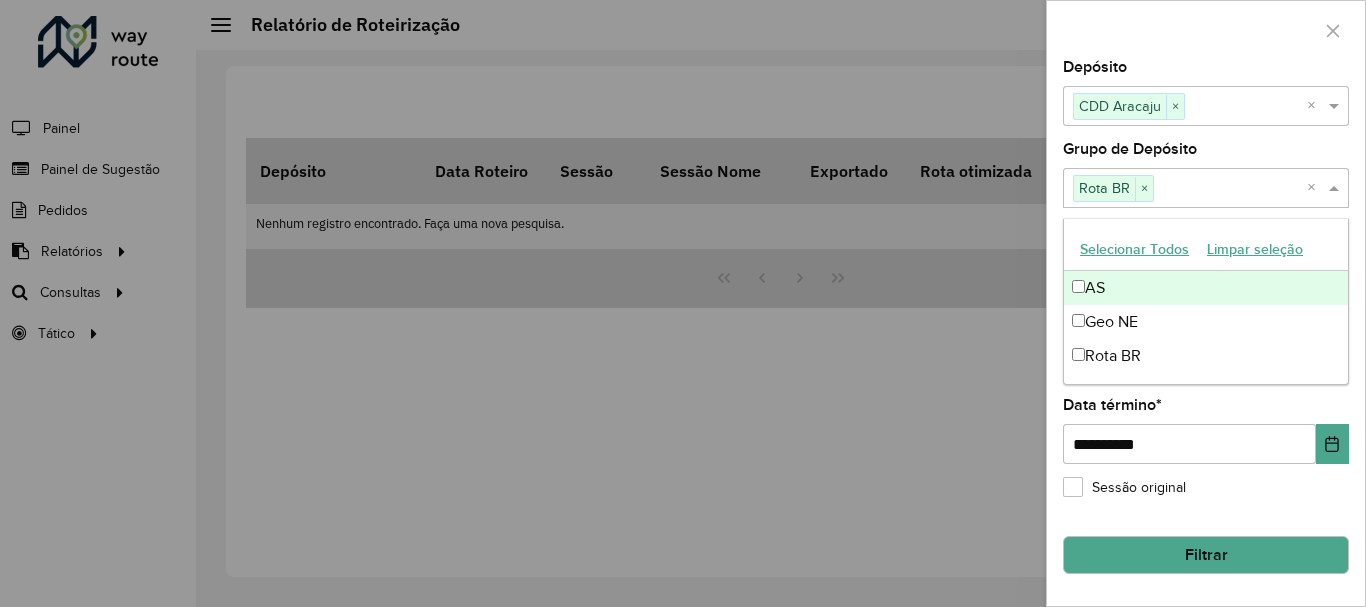 click on "AS" at bounding box center (1206, 288) 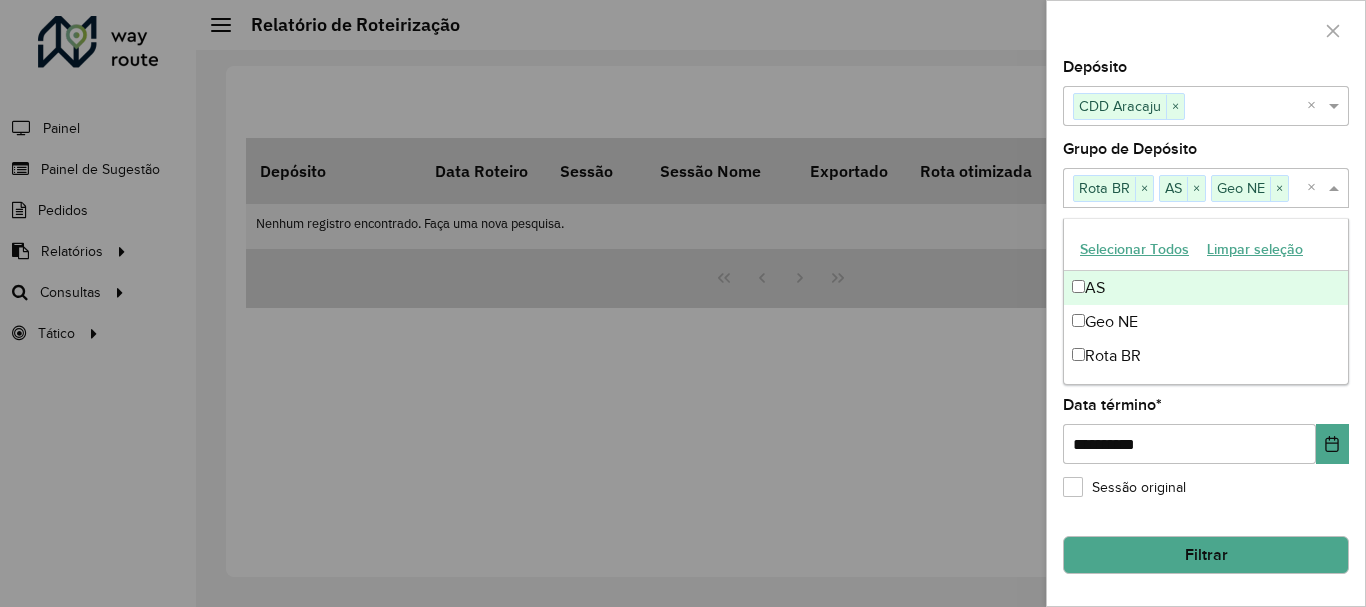 click 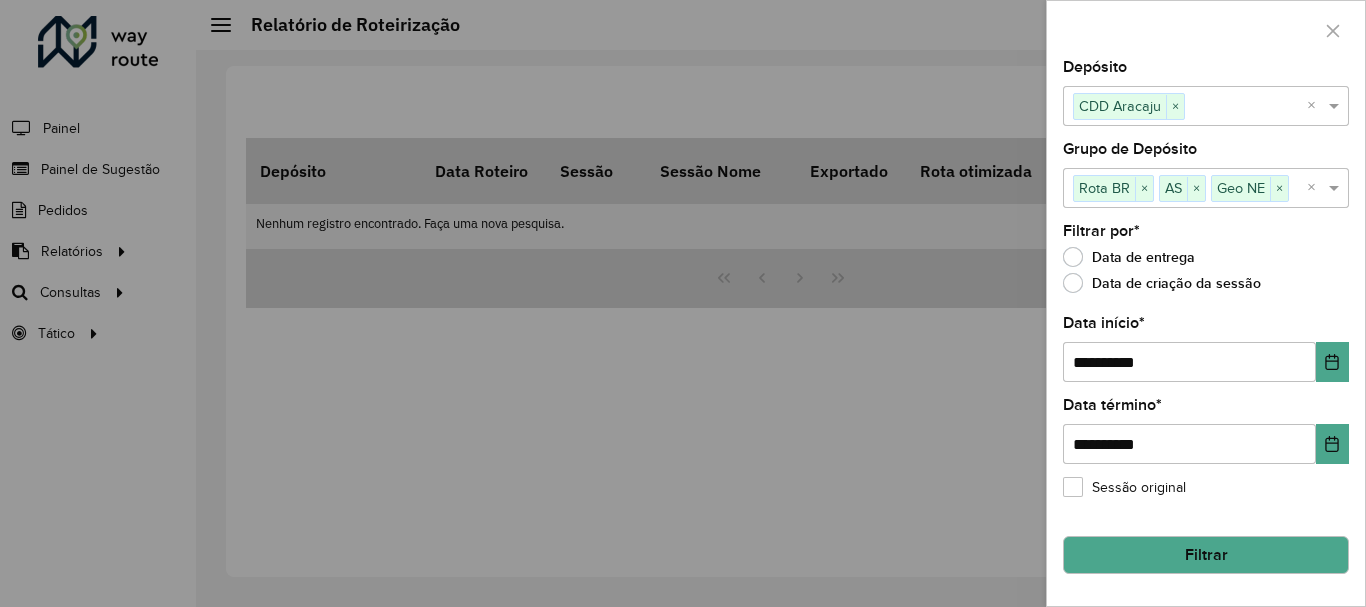 click on "Filtrar" 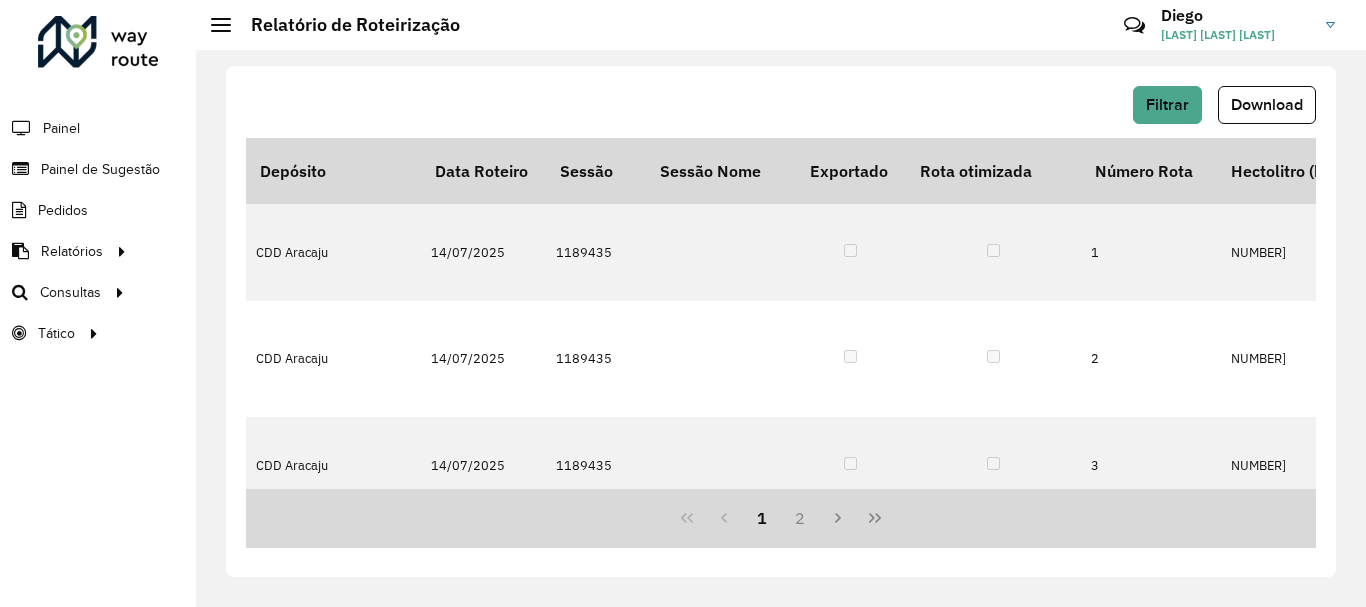 scroll, scrollTop: 0, scrollLeft: 7046, axis: horizontal 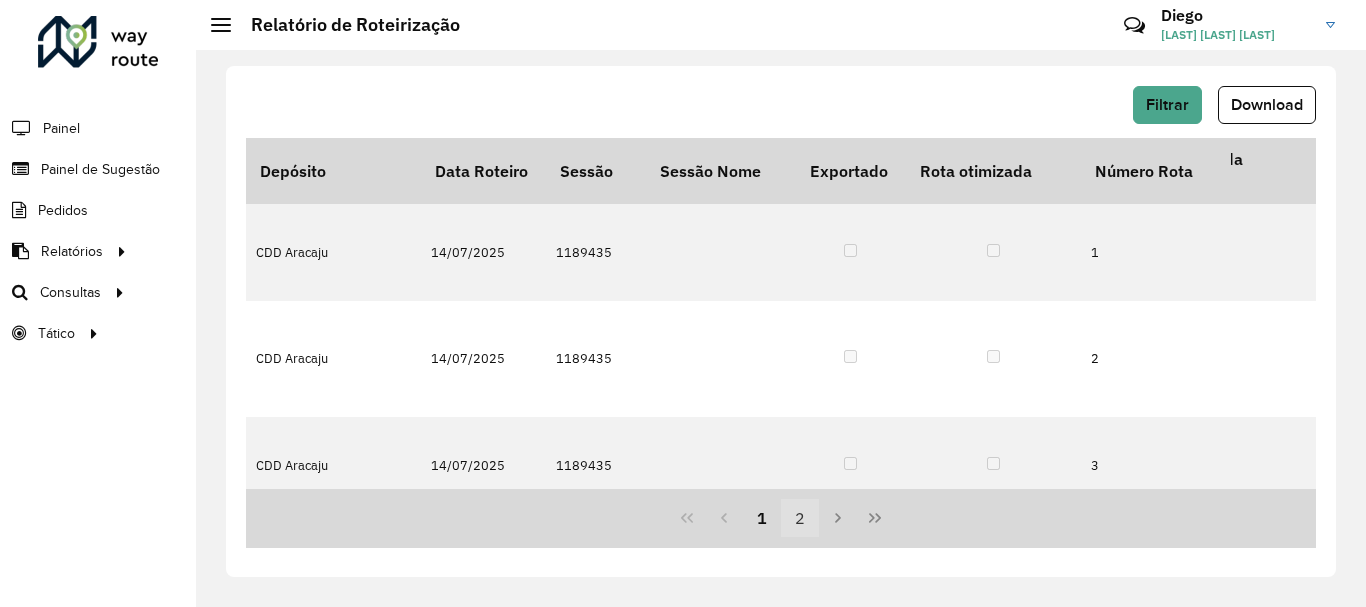 click on "2" at bounding box center (800, 518) 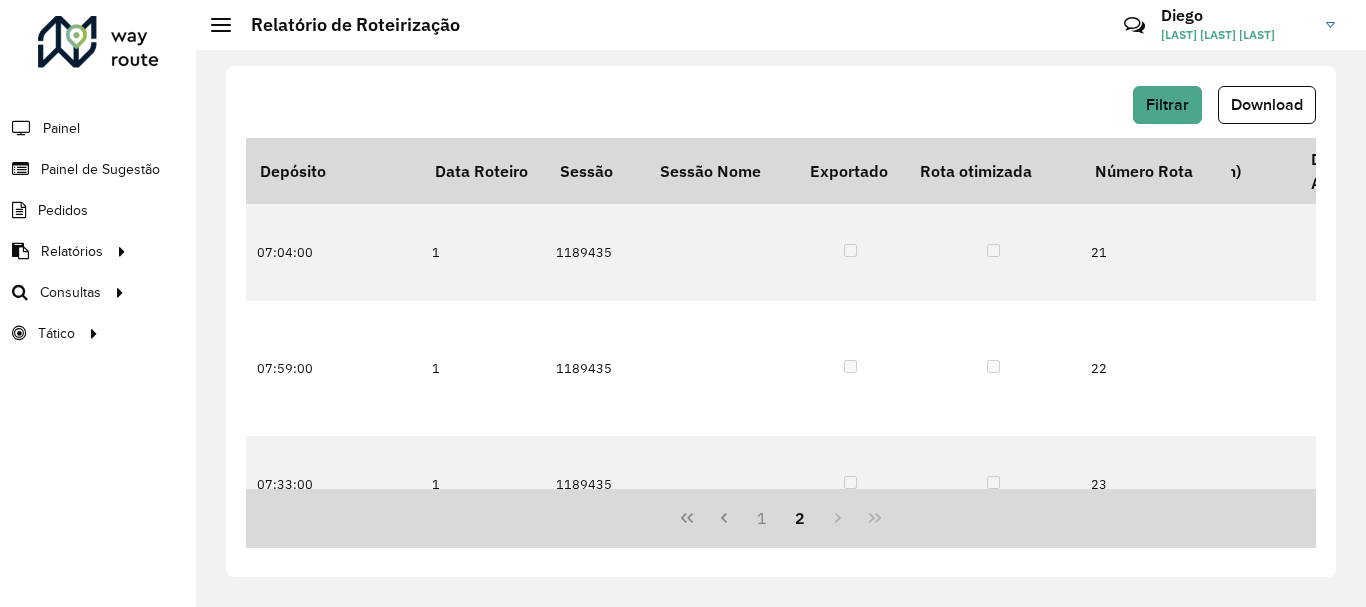 scroll, scrollTop: 0, scrollLeft: 4789, axis: horizontal 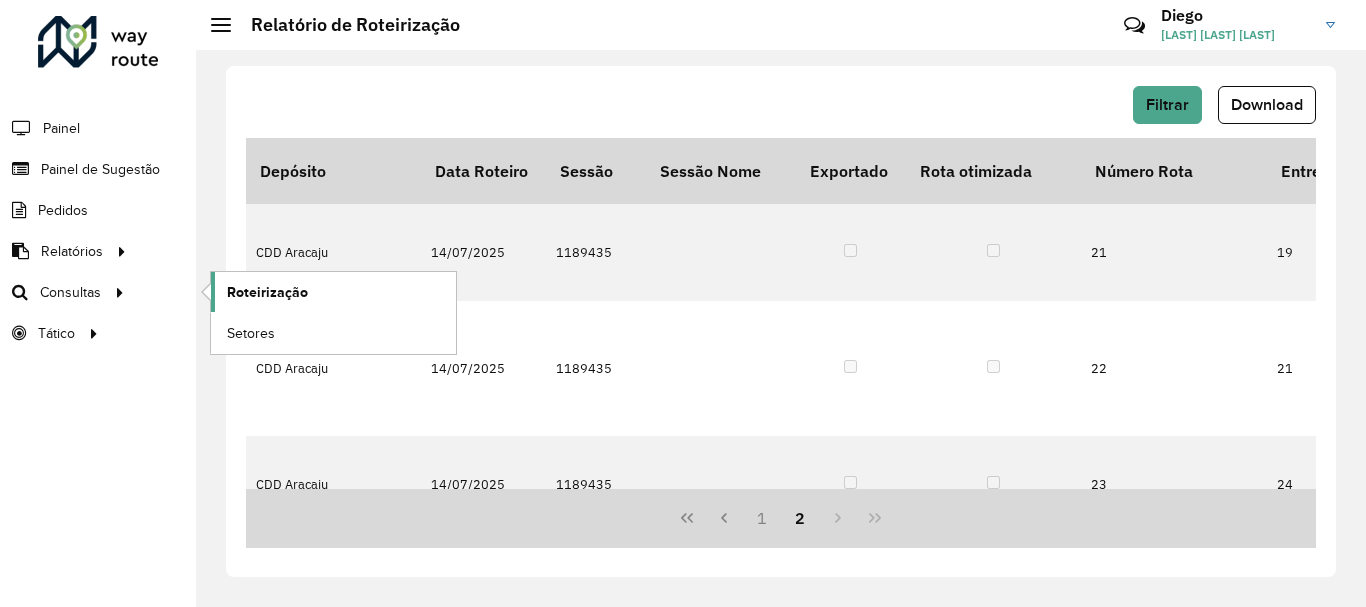 click on "Roteirização" 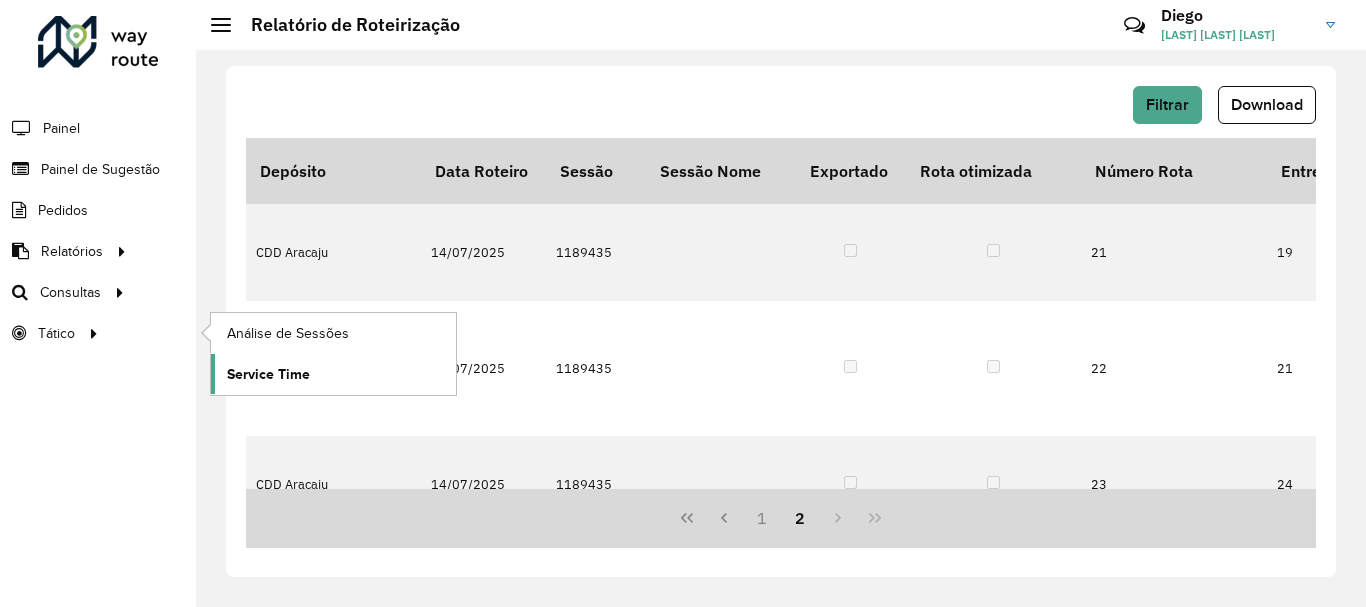 click on "Service Time" 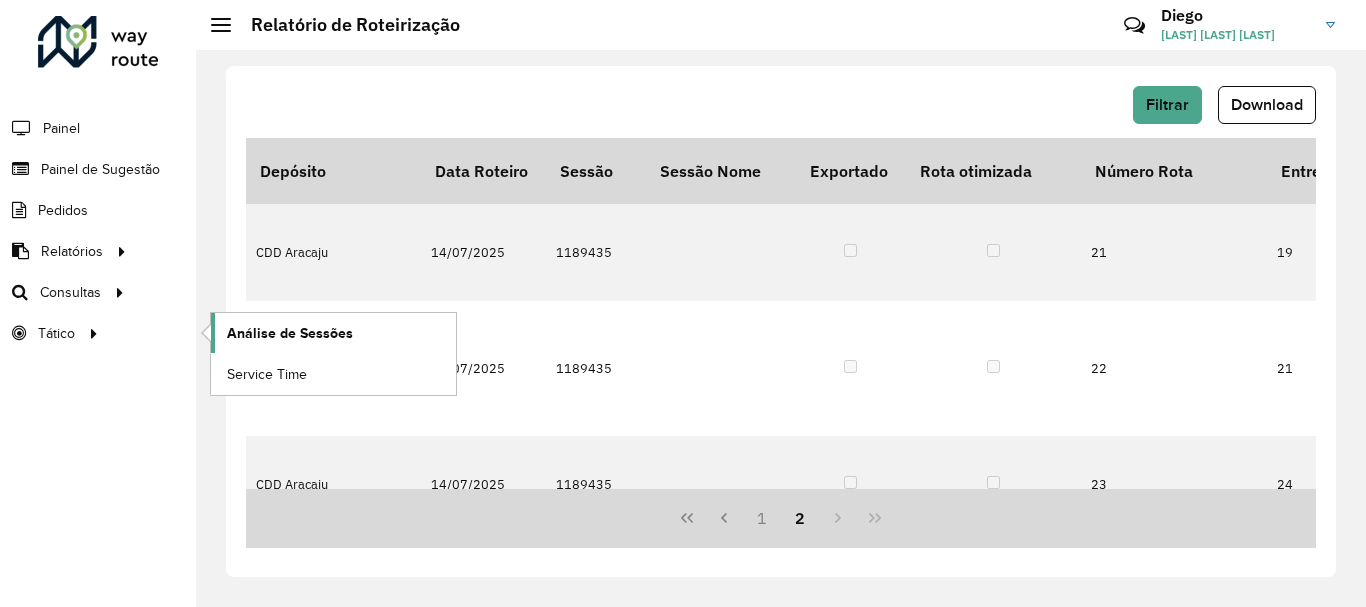 click on "Análise de Sessões" 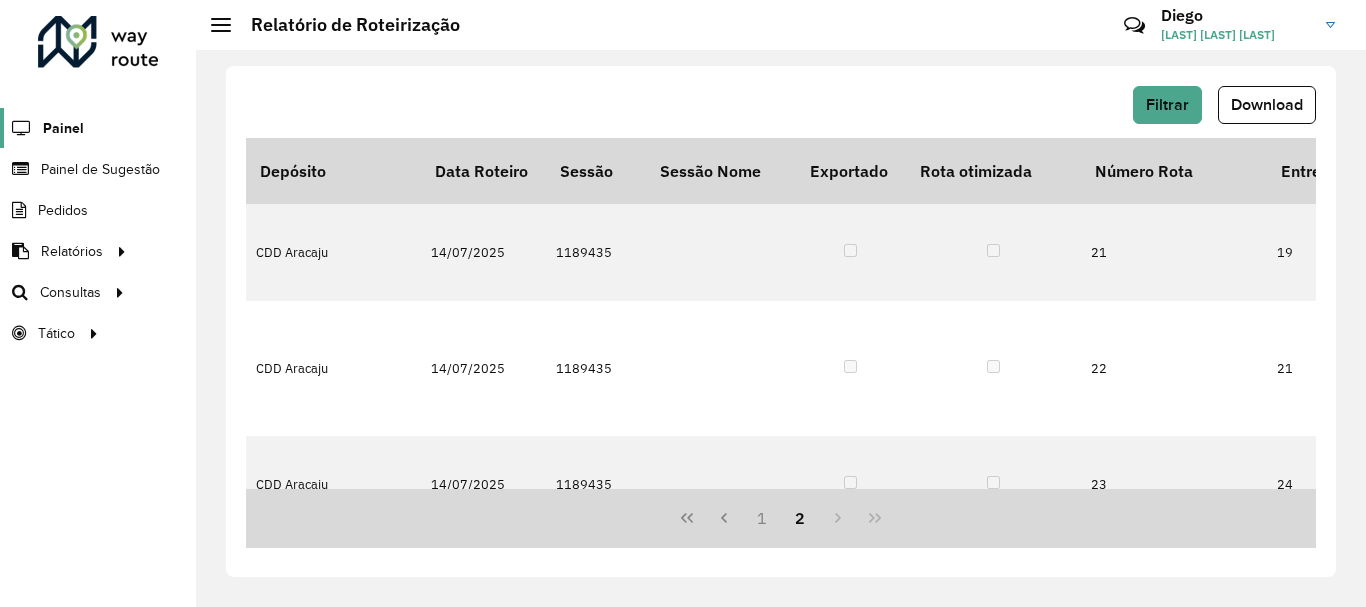 click on "Painel" 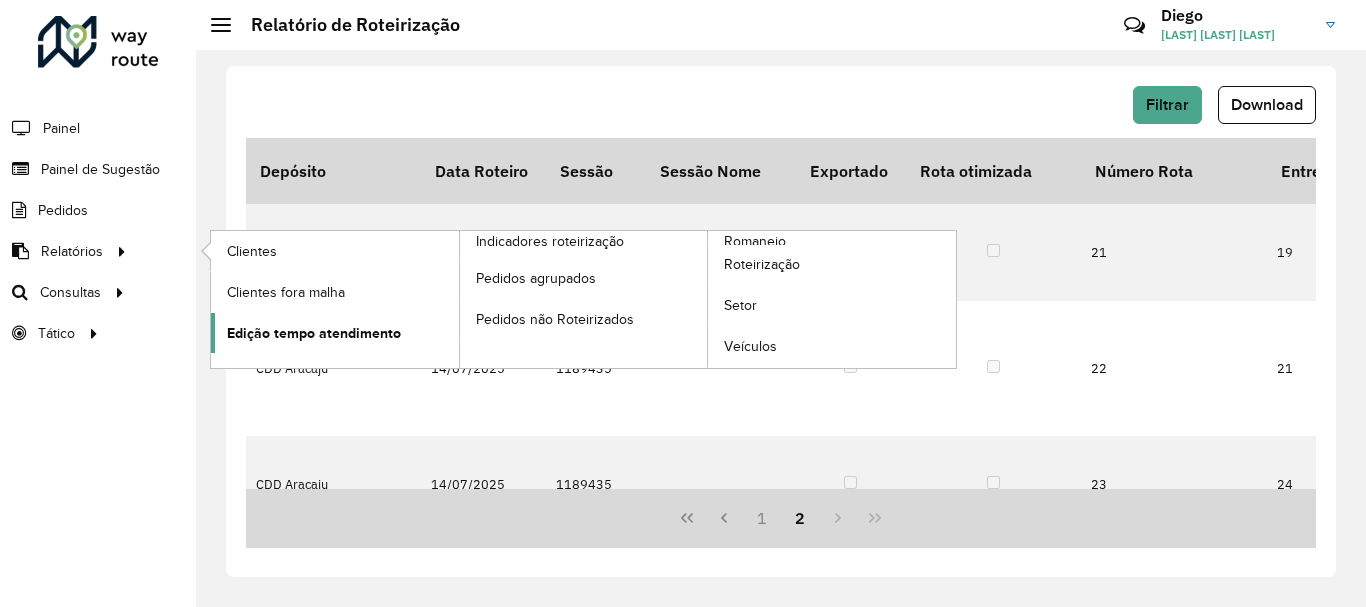 click on "Edição tempo atendimento" 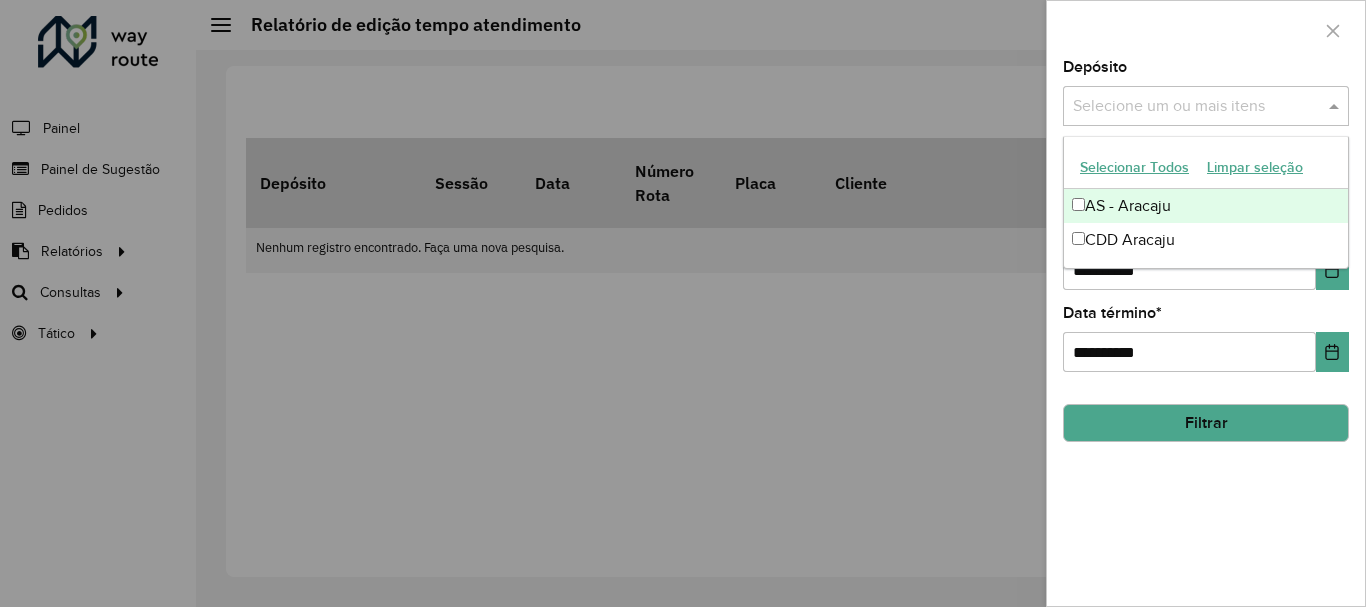 click at bounding box center [1196, 107] 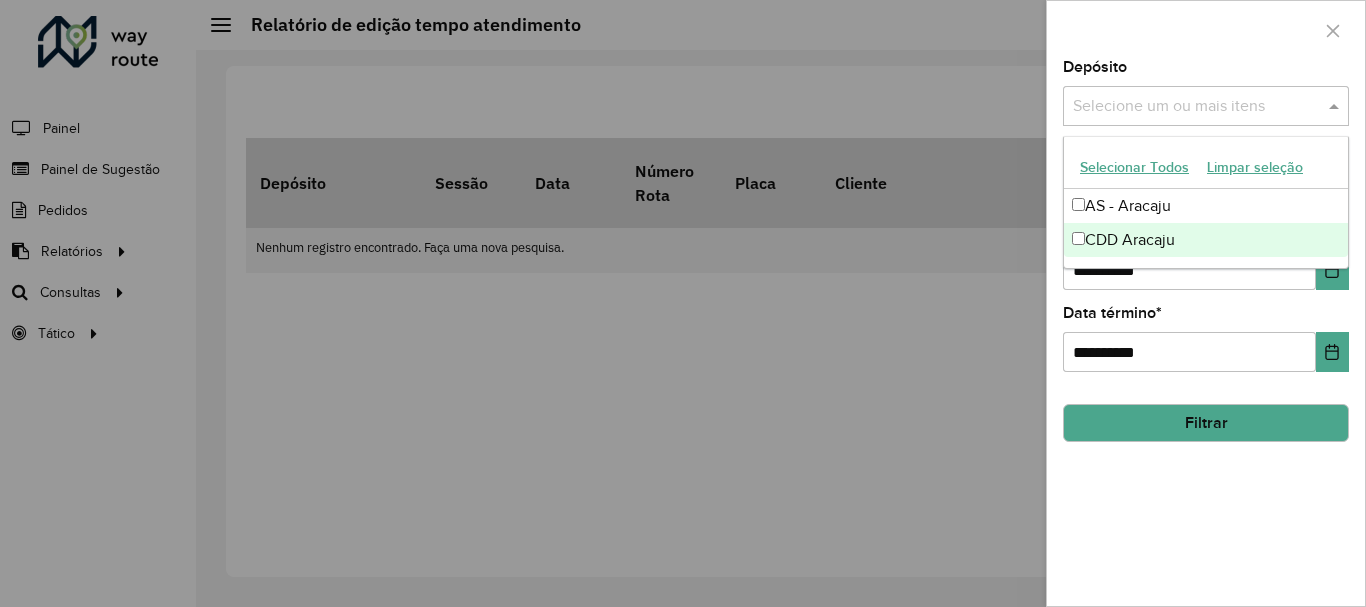 click on "CDD Aracaju" at bounding box center [1206, 240] 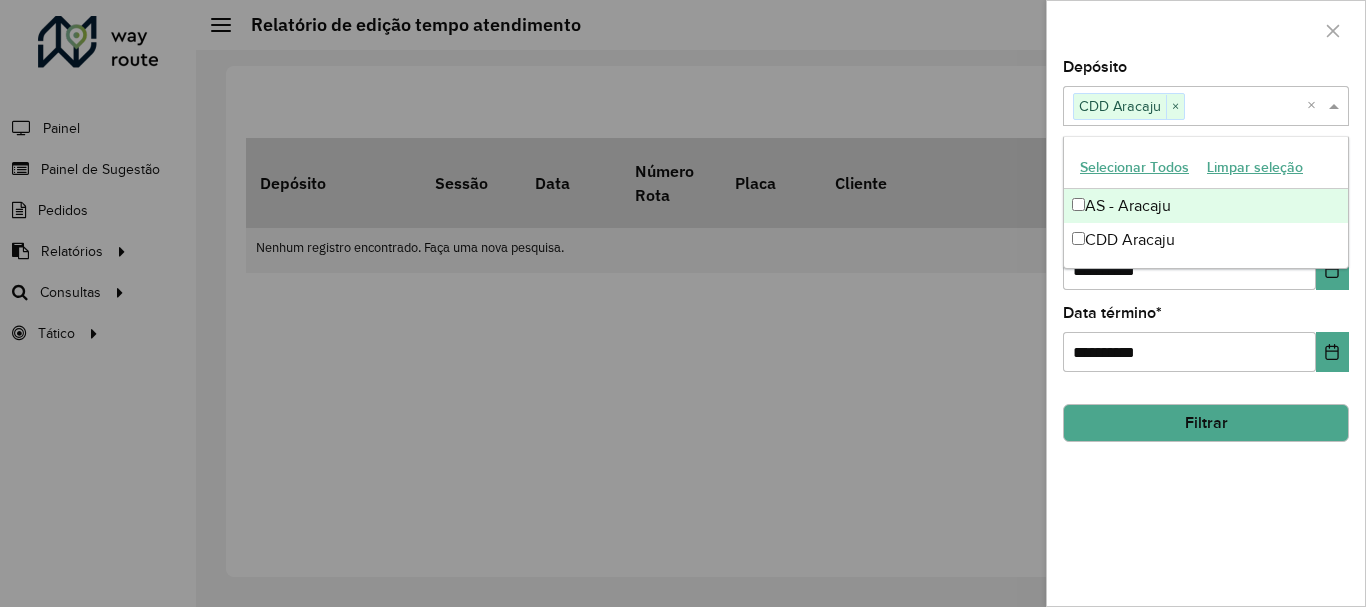 click 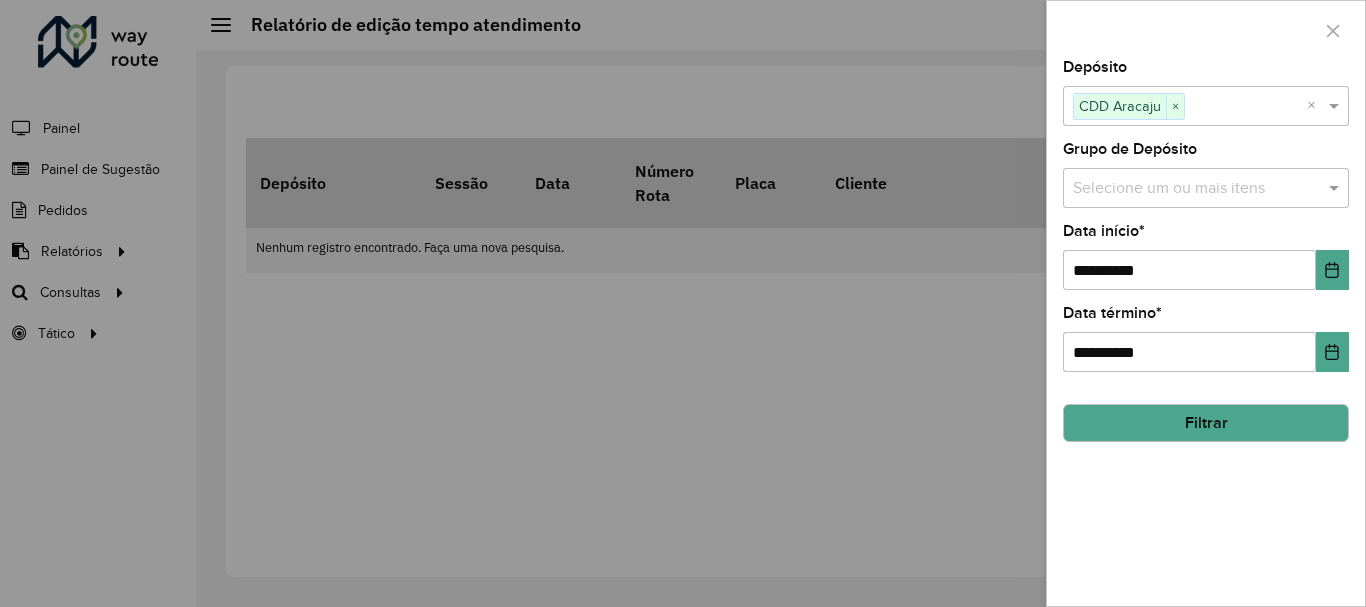 click at bounding box center [1196, 189] 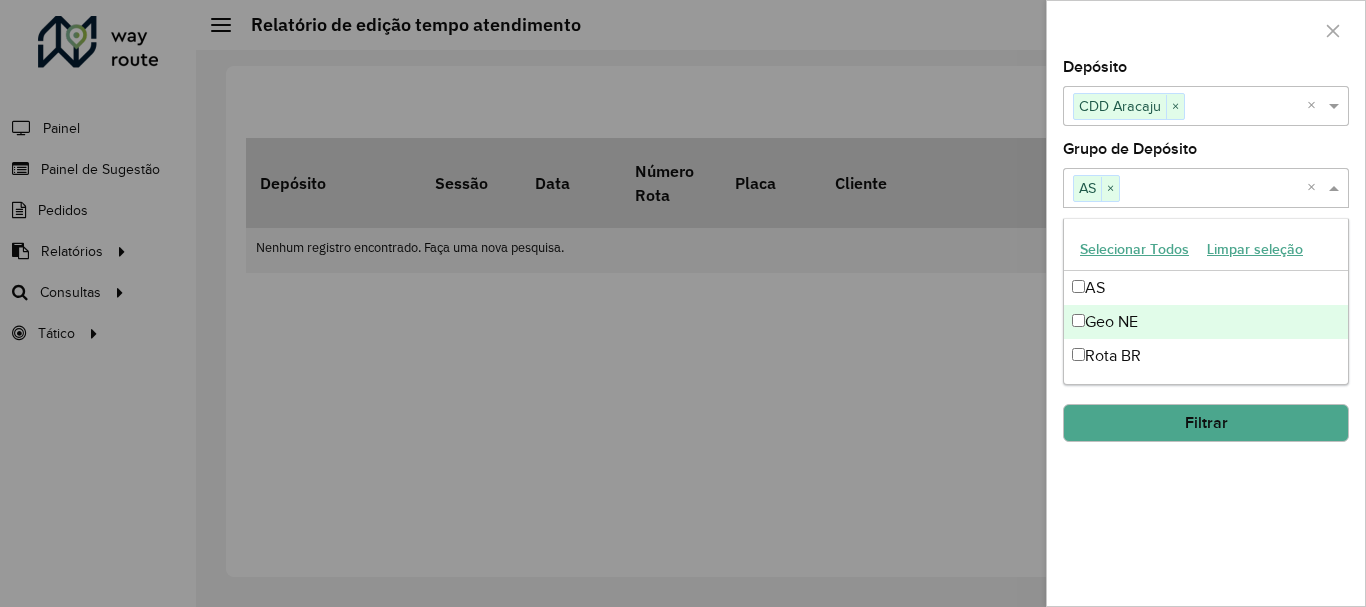click on "Geo NE" at bounding box center (1206, 322) 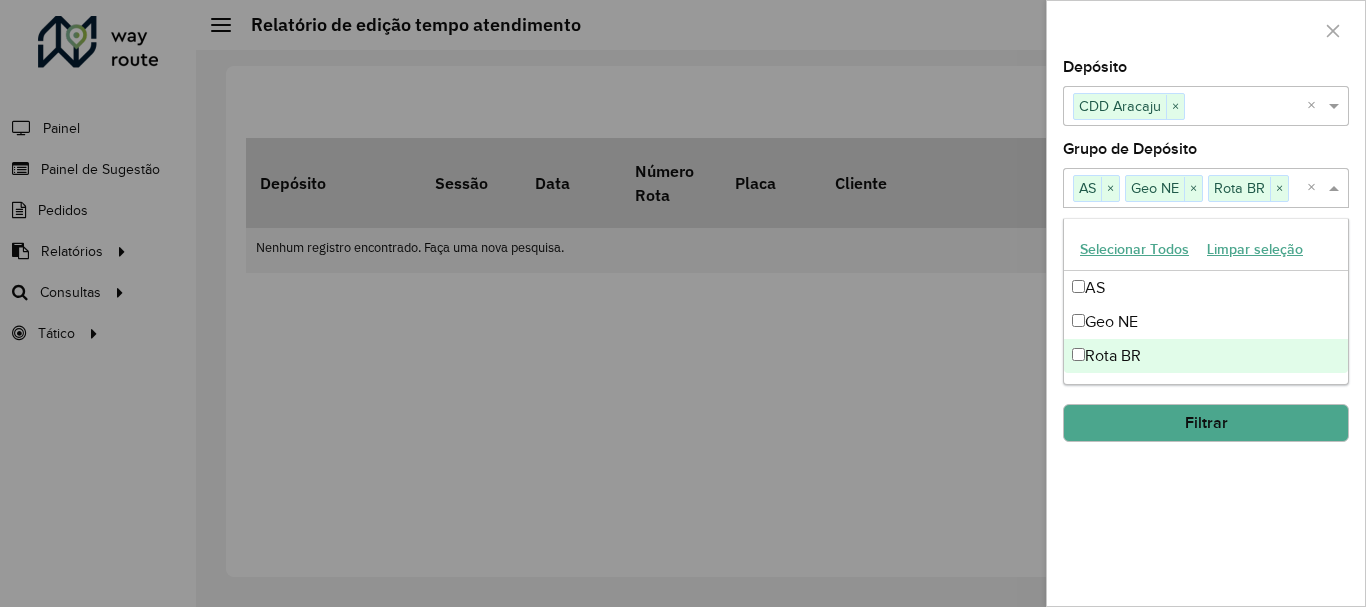 click on "Filtrar" 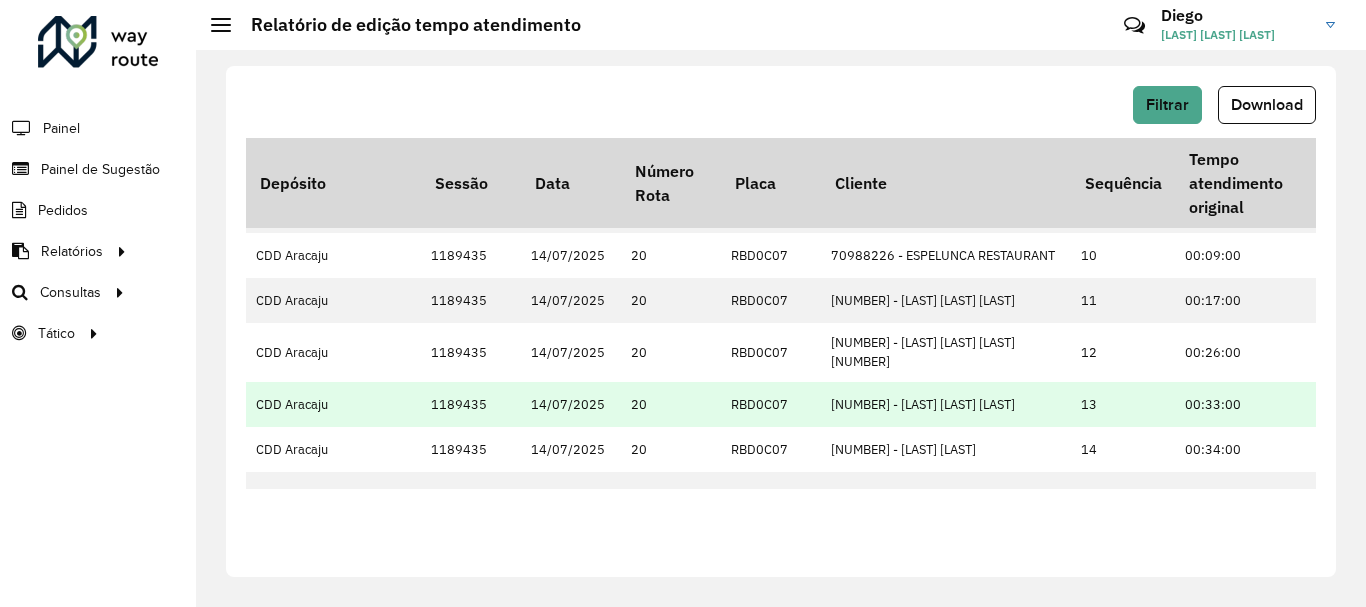 scroll, scrollTop: 447, scrollLeft: 0, axis: vertical 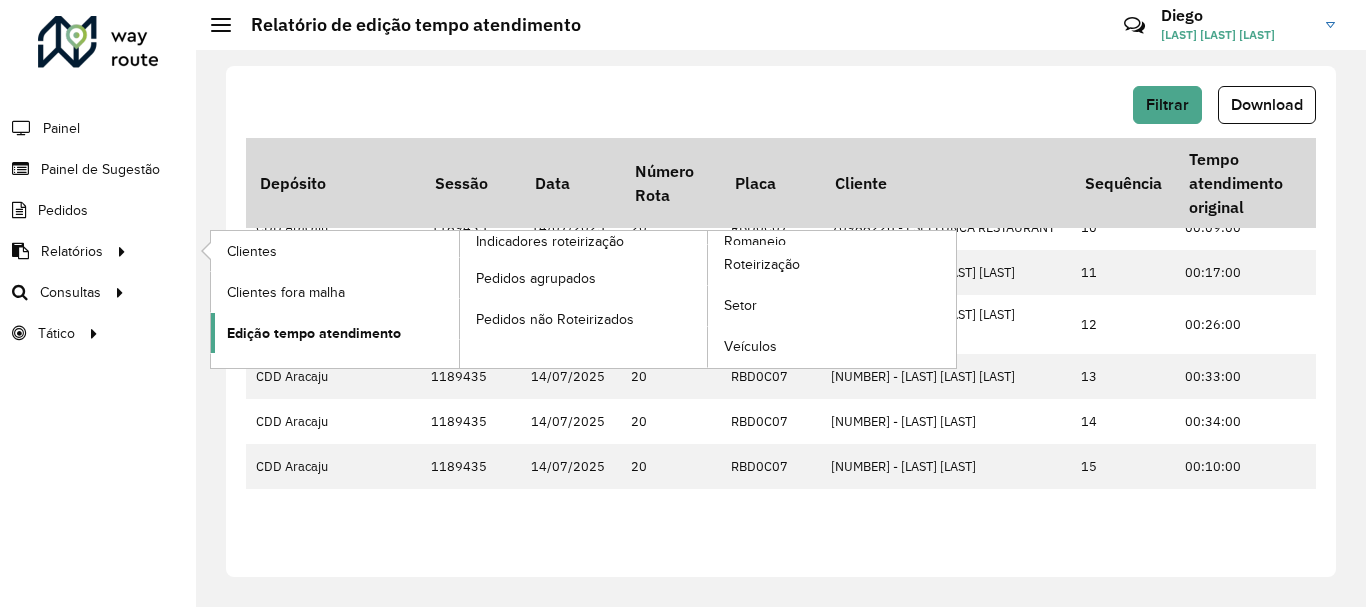 click on "Edição tempo atendimento" 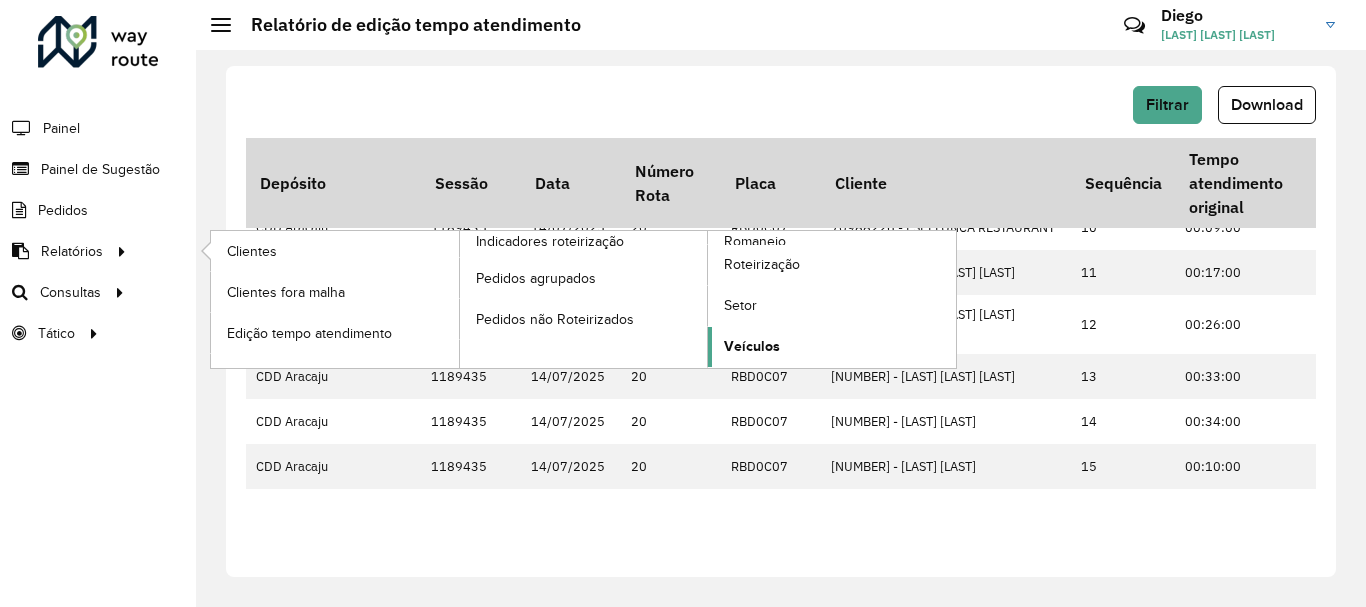 click on "Veículos" 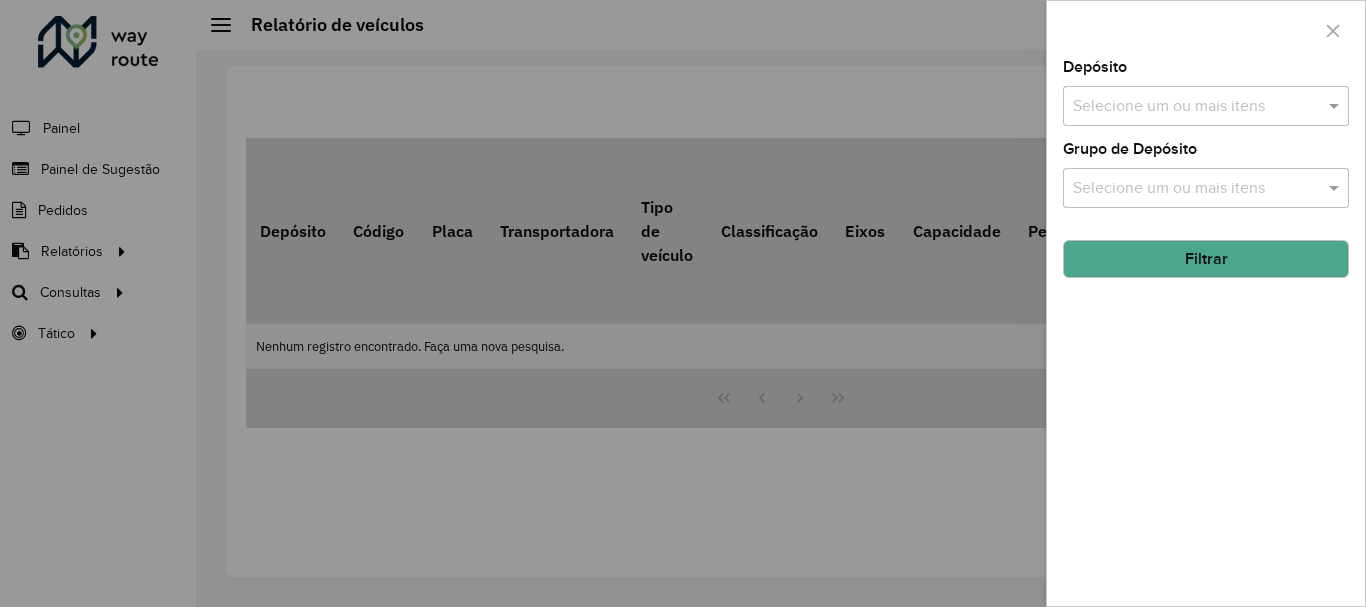 click at bounding box center (1196, 107) 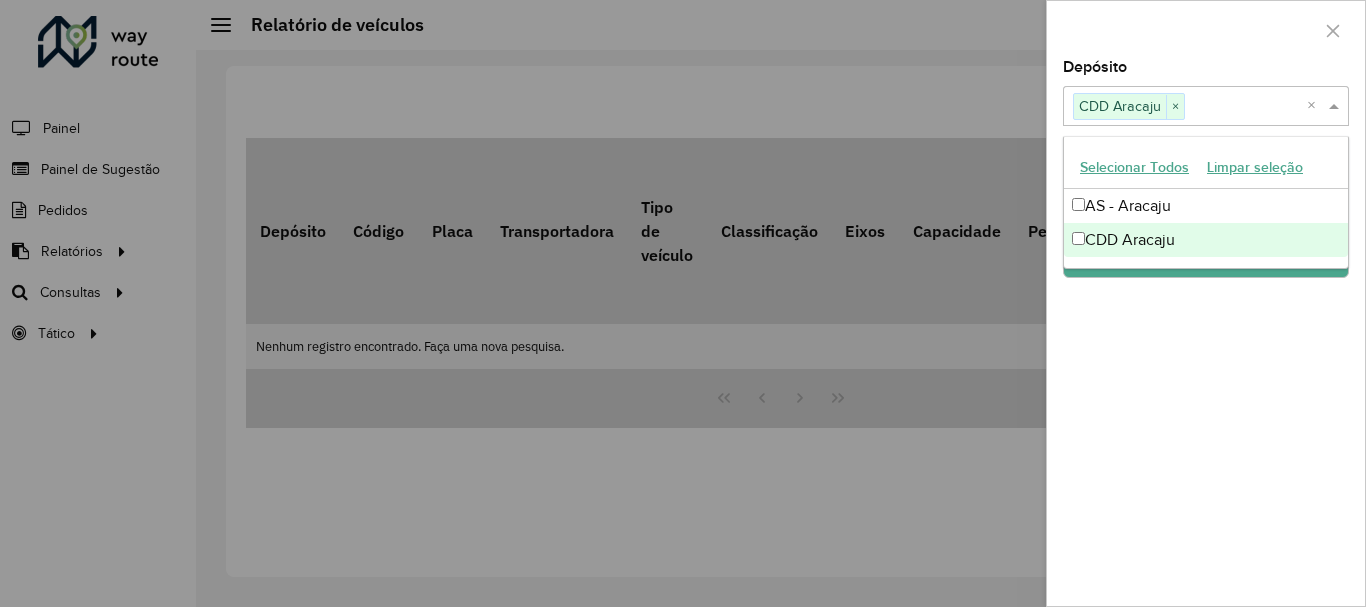click on "Depósito  Selecione um ou mais itens CDD Aracaju × ×  Grupo de Depósito  Selecione um ou mais itens Filtrar" 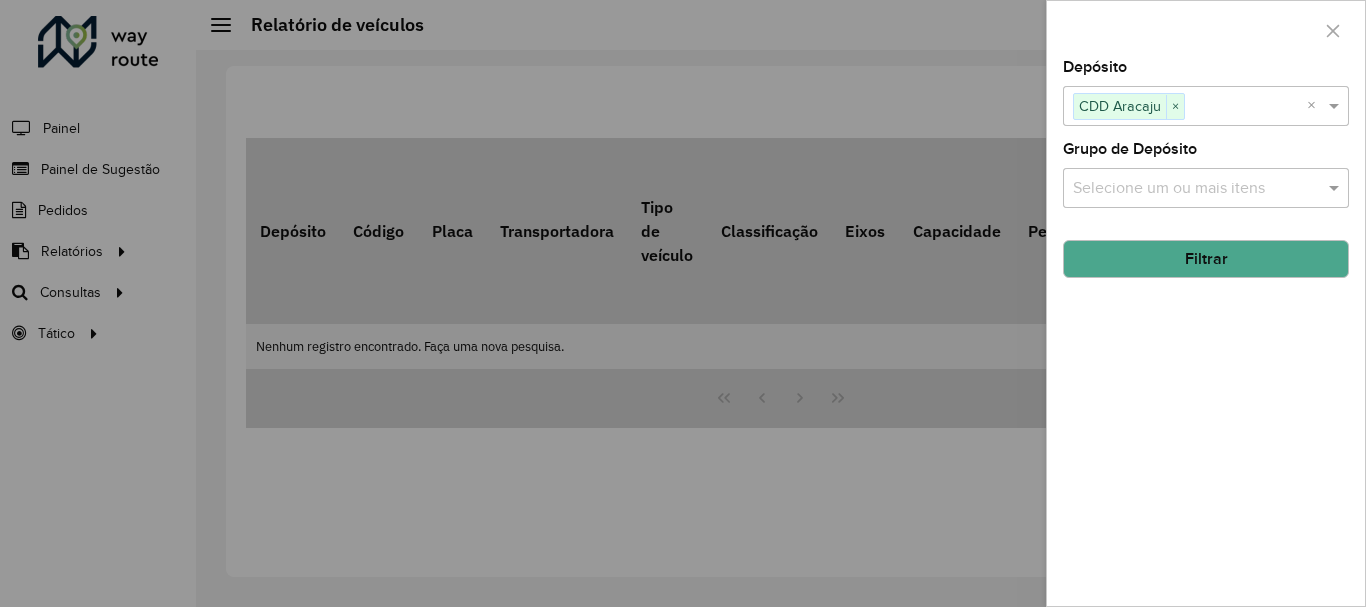 click at bounding box center [1196, 189] 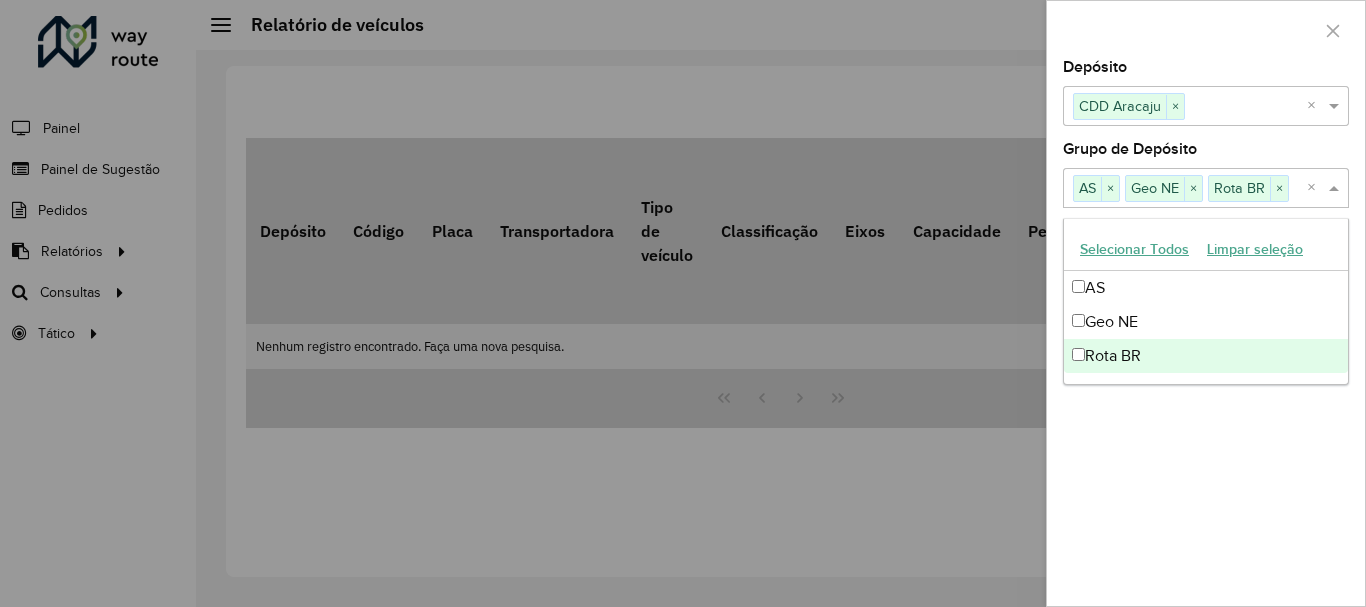 click on "Depósito  Selecione um ou mais itens CDD Aracaju × ×  Grupo de Depósito  Selecione um ou mais itens AS × Geo NE × Rota BR × × Filtrar" 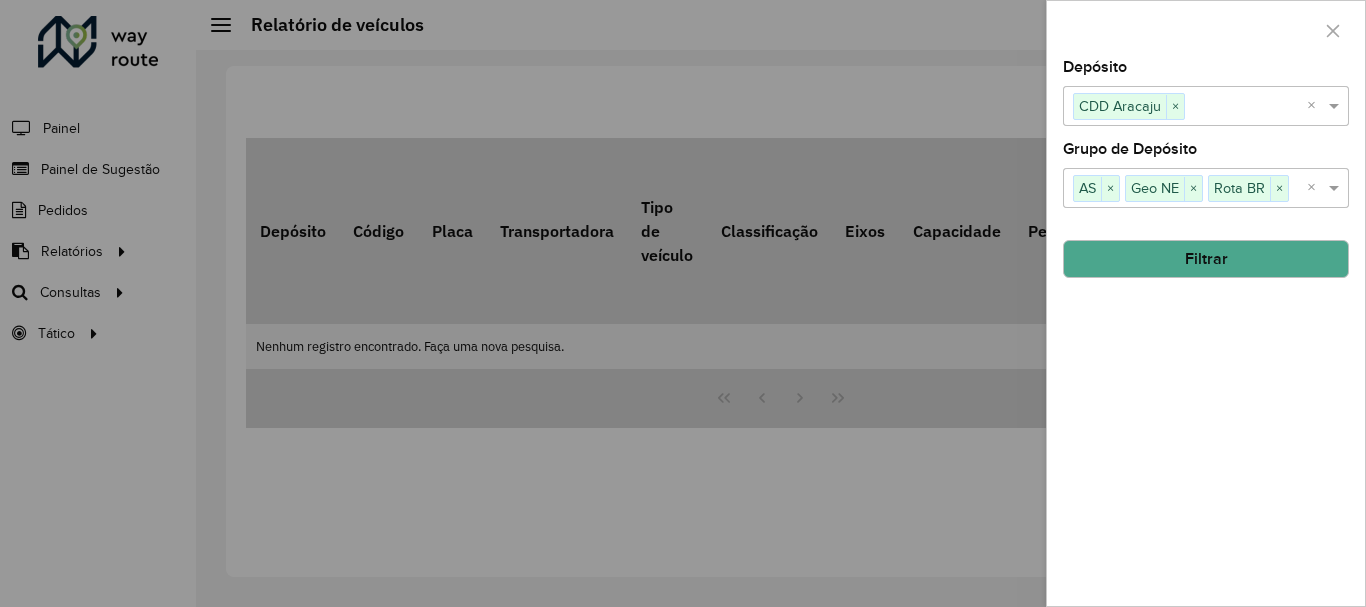 click on "Filtrar" 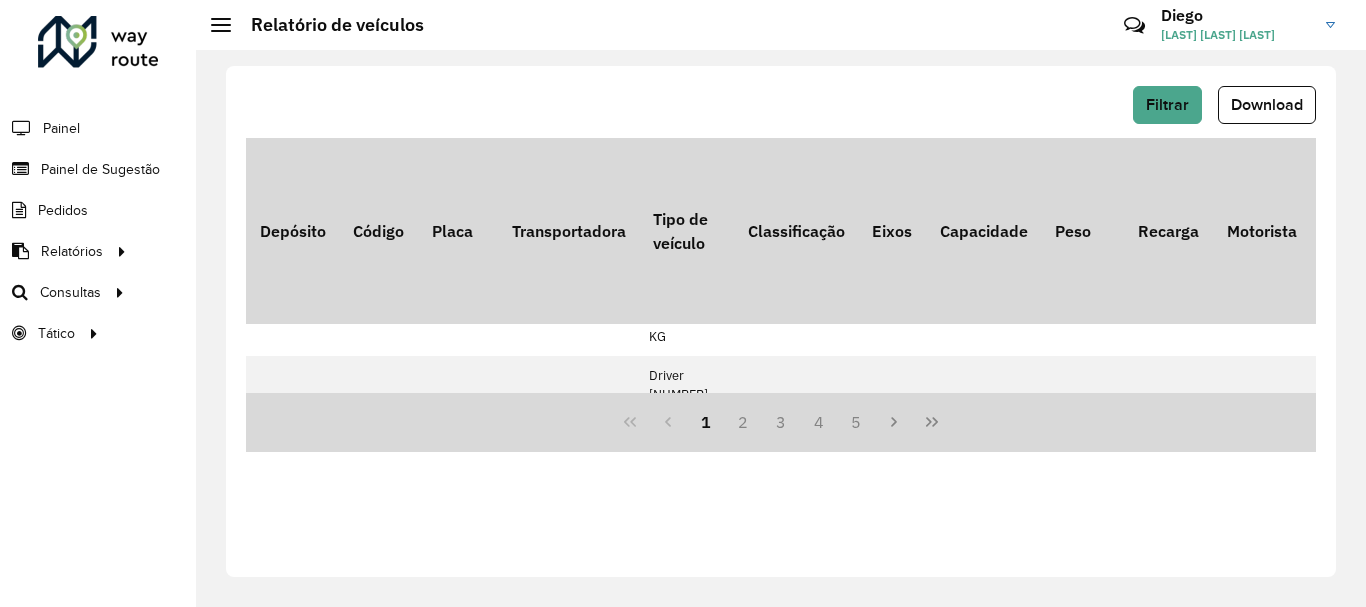scroll, scrollTop: 1200, scrollLeft: 0, axis: vertical 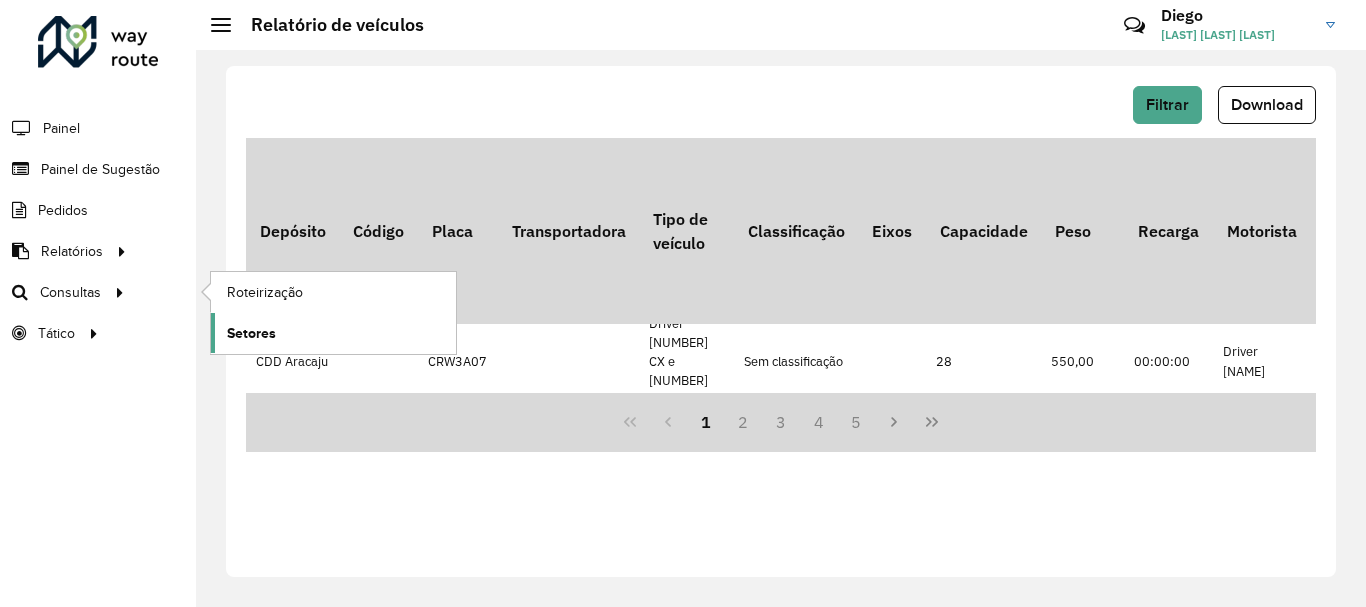 click on "Setores" 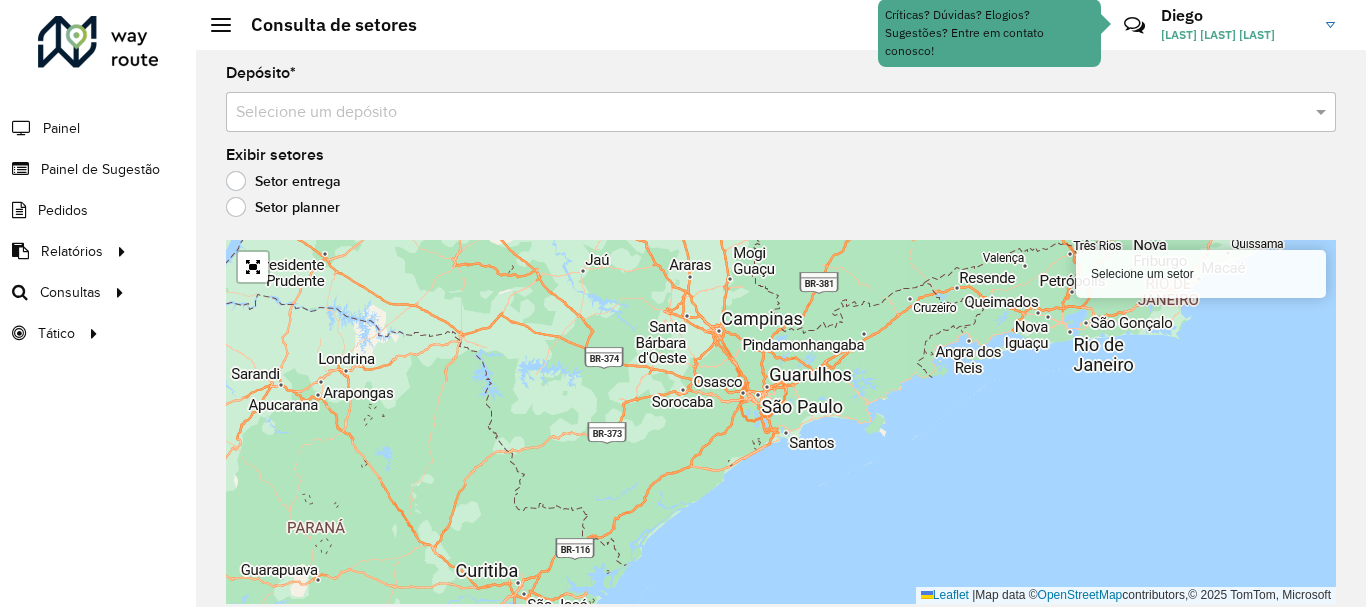 click at bounding box center (761, 113) 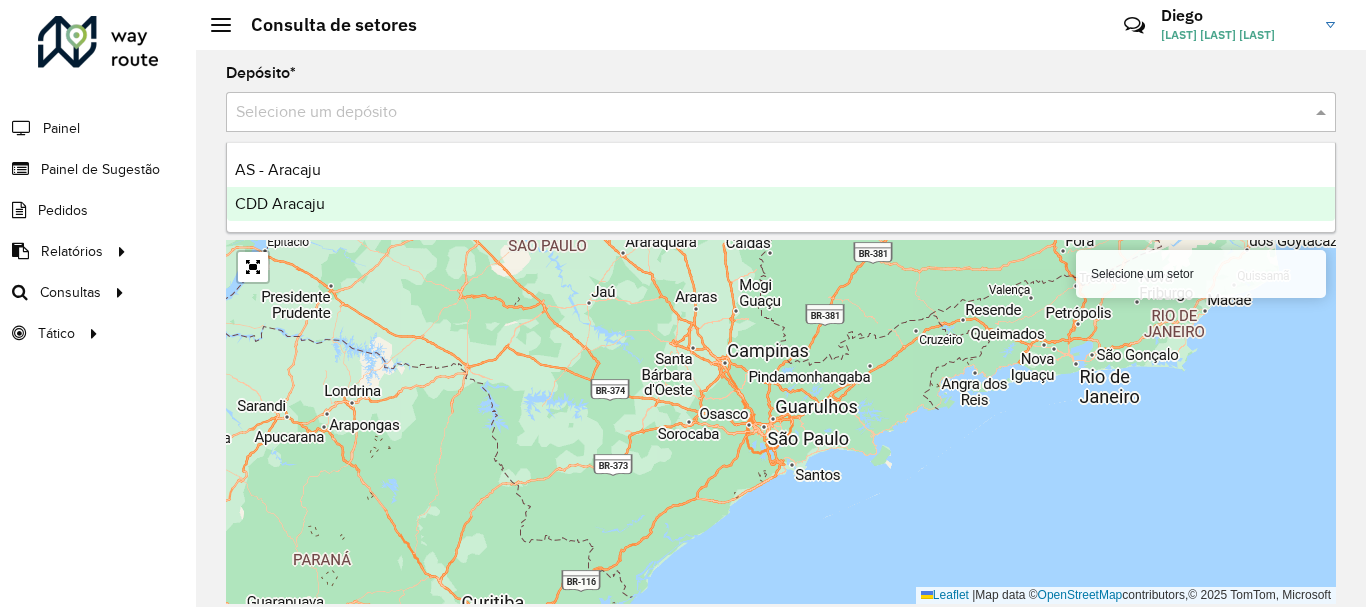 click on "CDD Aracaju" at bounding box center (781, 204) 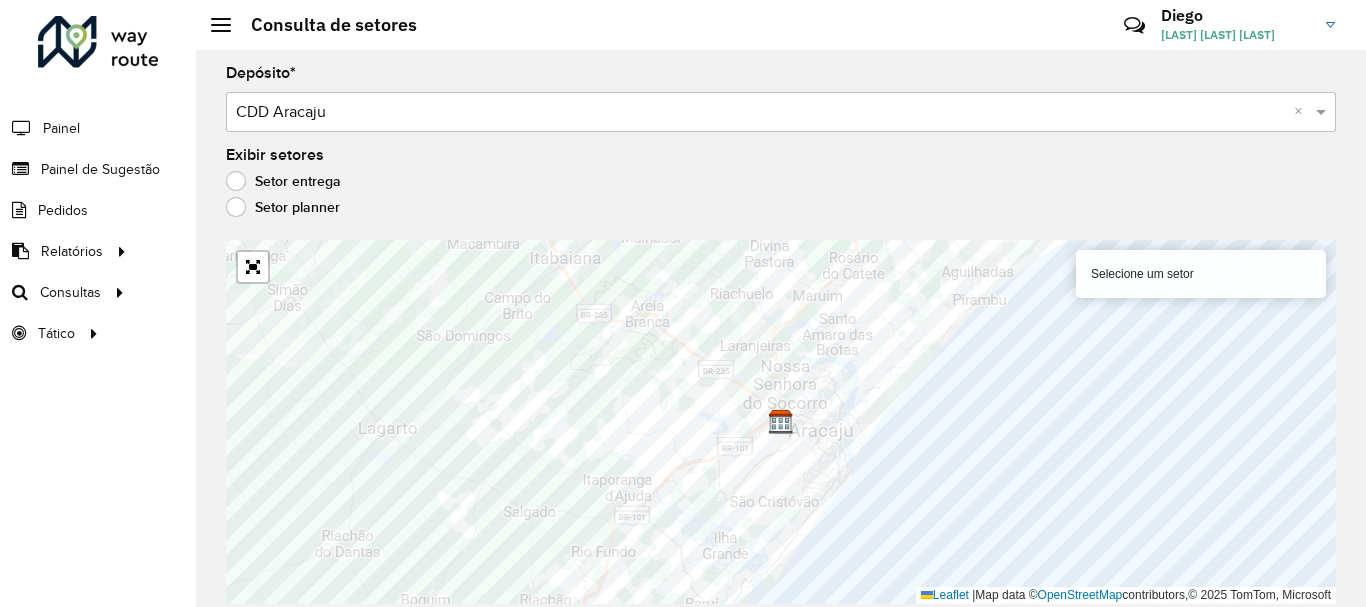 click on "Setor planner" 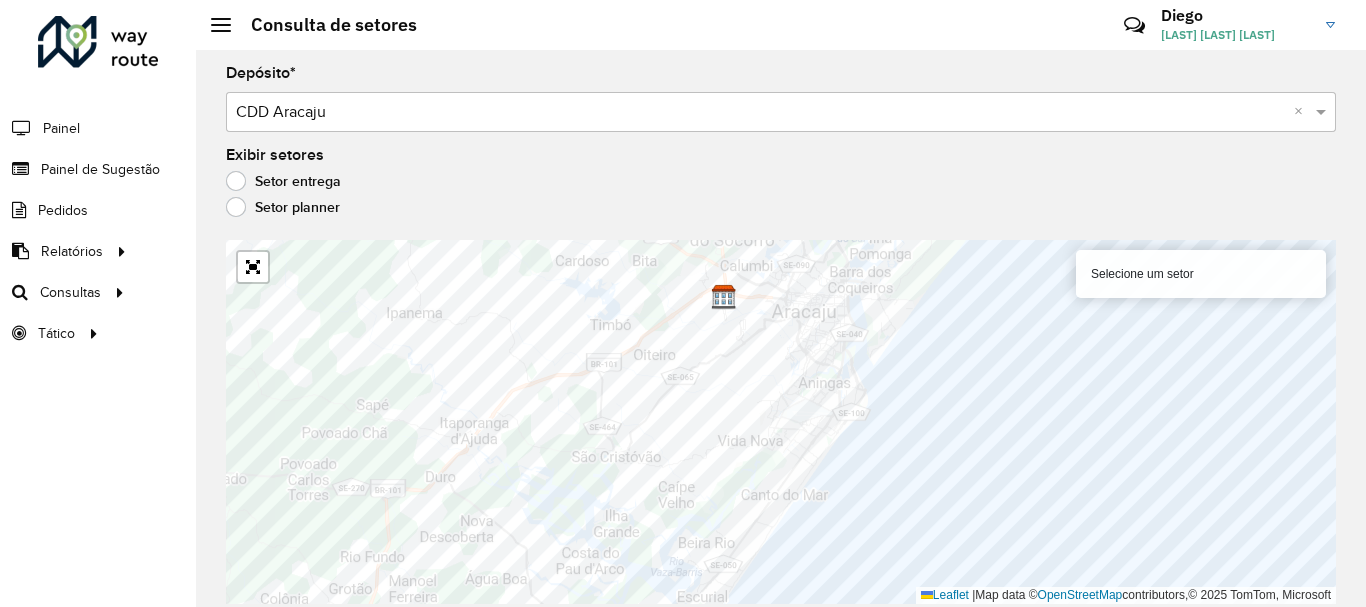 click on "Selecione um setor" at bounding box center [1201, 274] 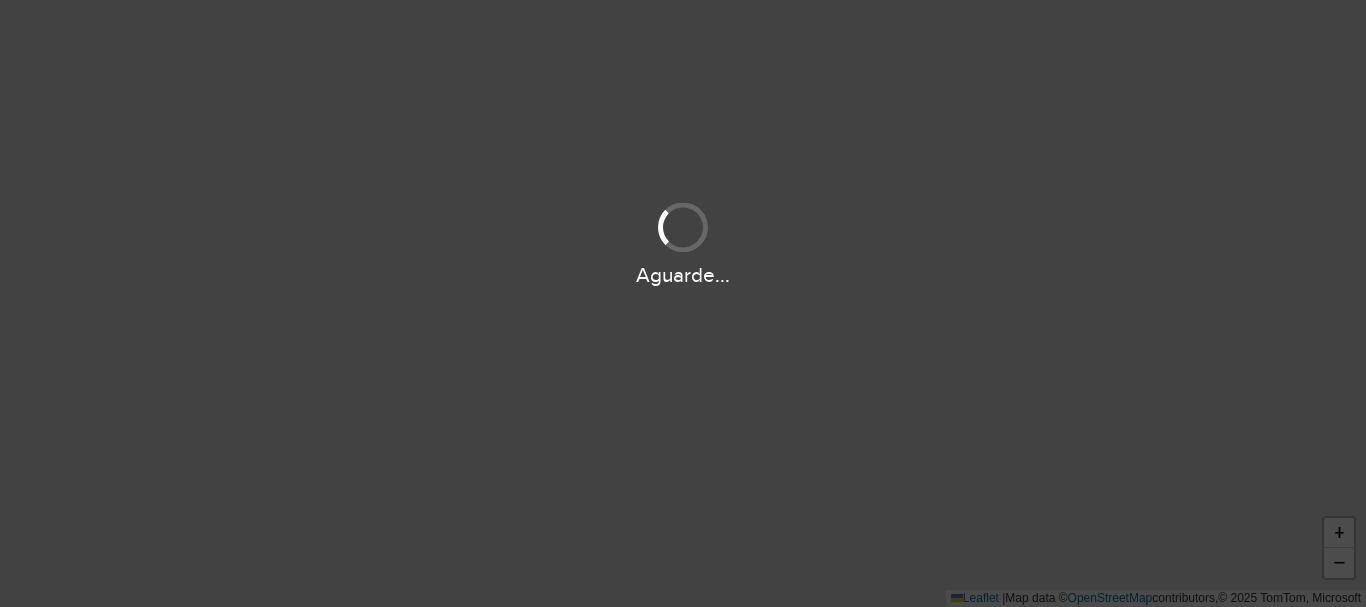 scroll, scrollTop: 0, scrollLeft: 0, axis: both 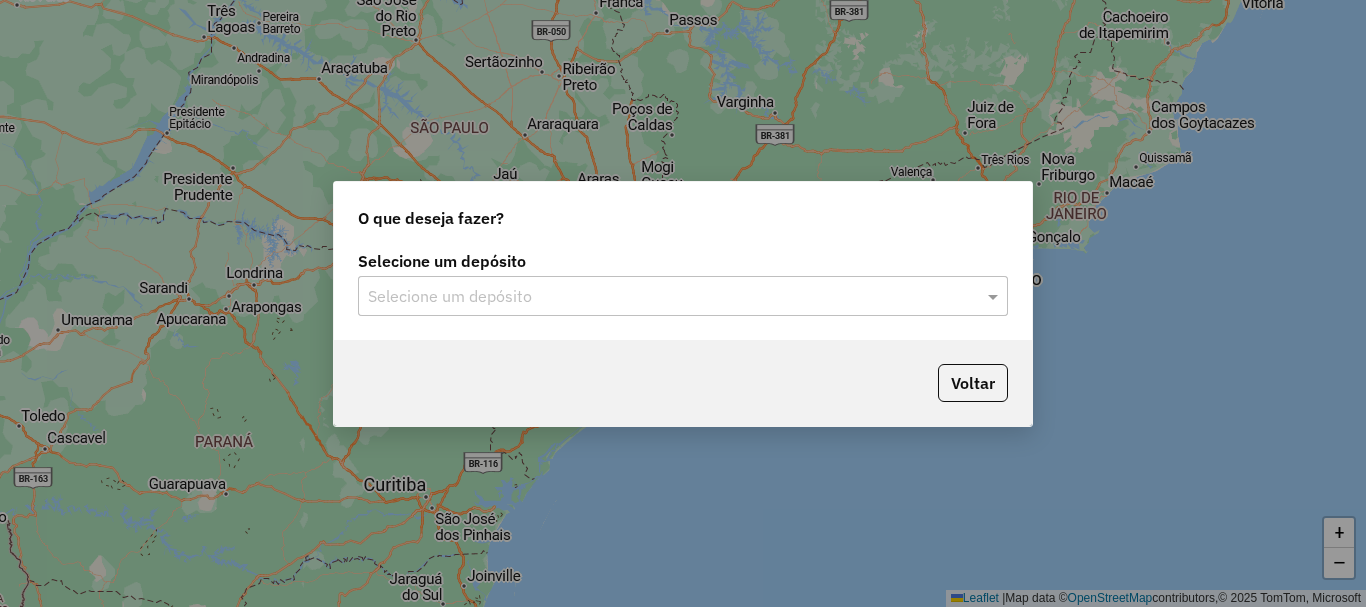 click 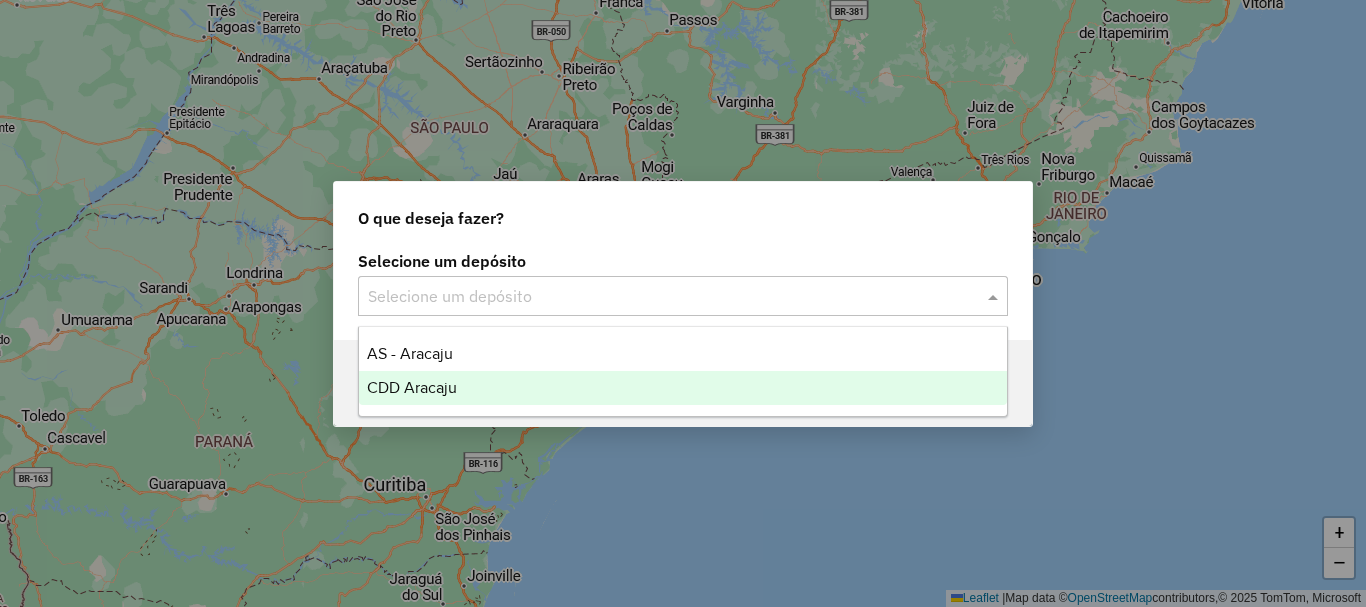 click on "CDD Aracaju" at bounding box center (412, 387) 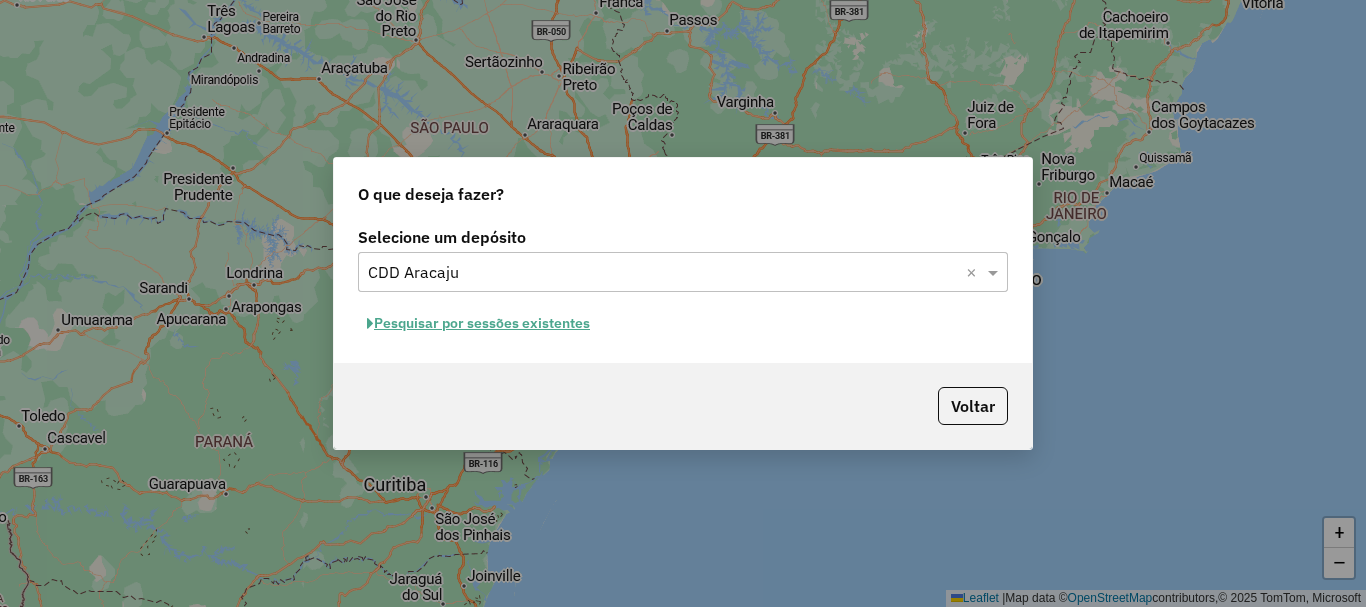 click on "Pesquisar por sessões existentes" 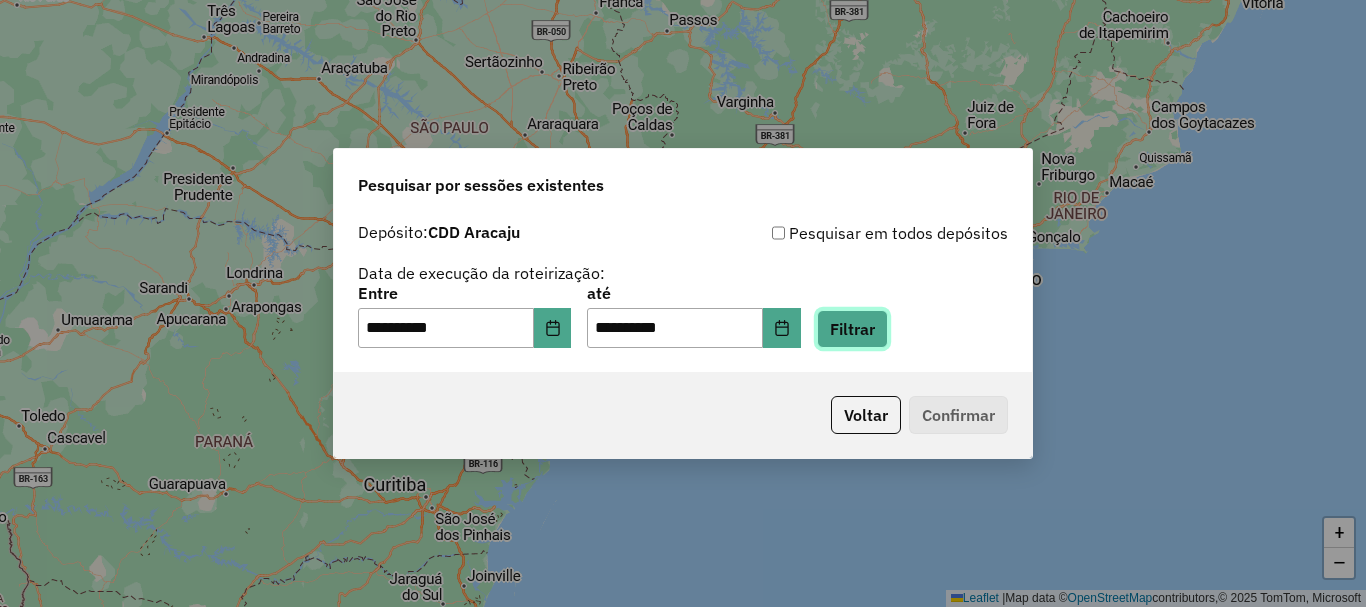 click on "Filtrar" 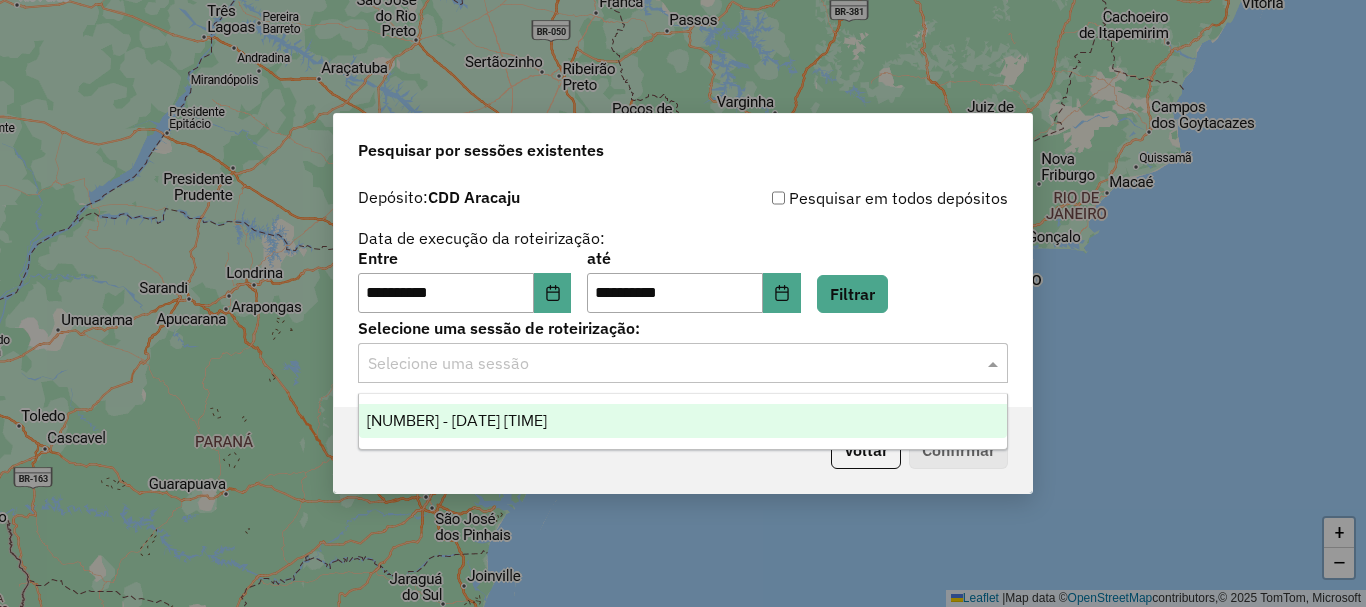 click 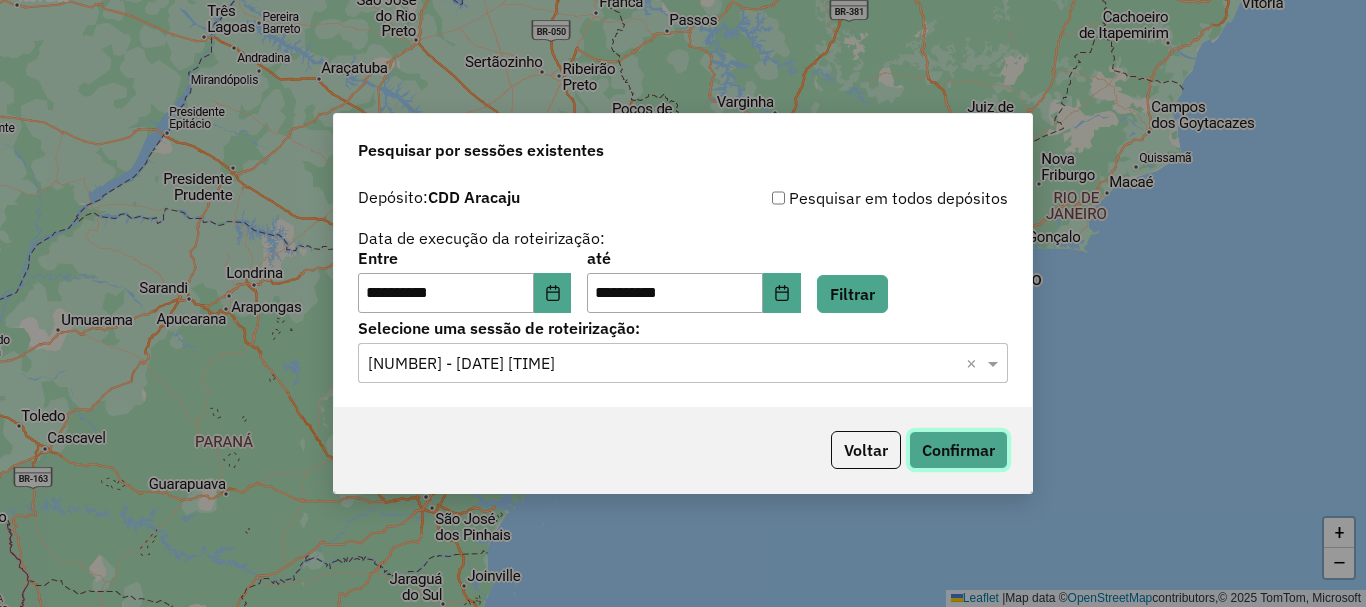 click on "Confirmar" 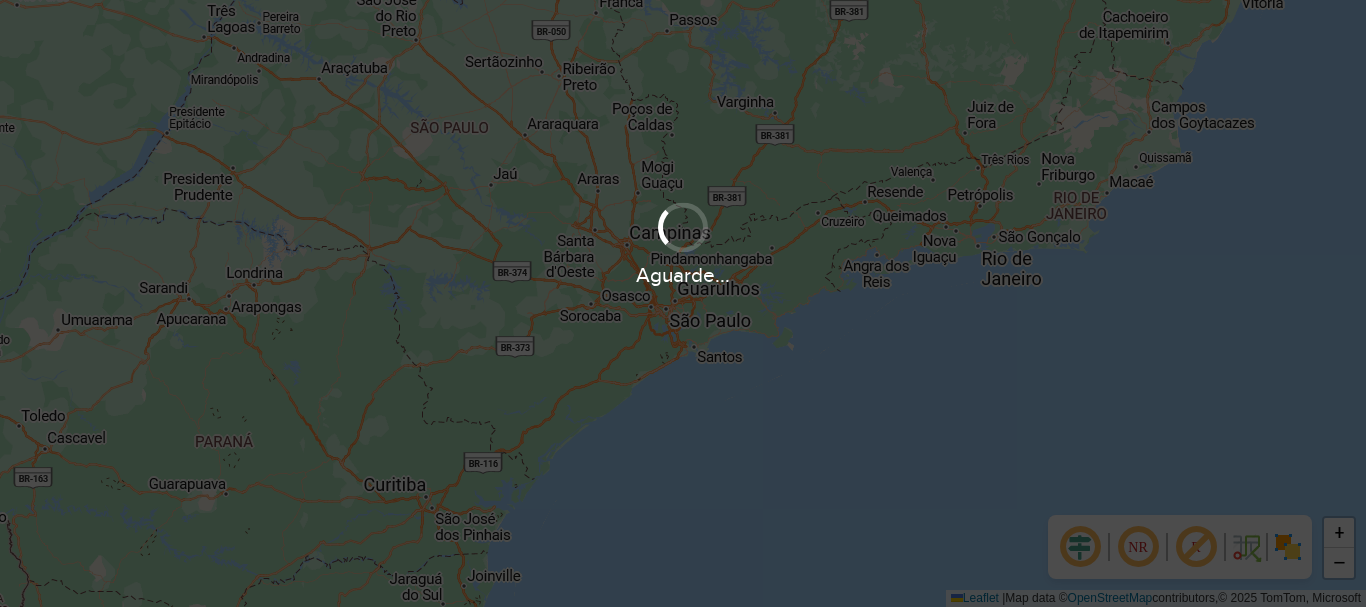 scroll, scrollTop: 0, scrollLeft: 0, axis: both 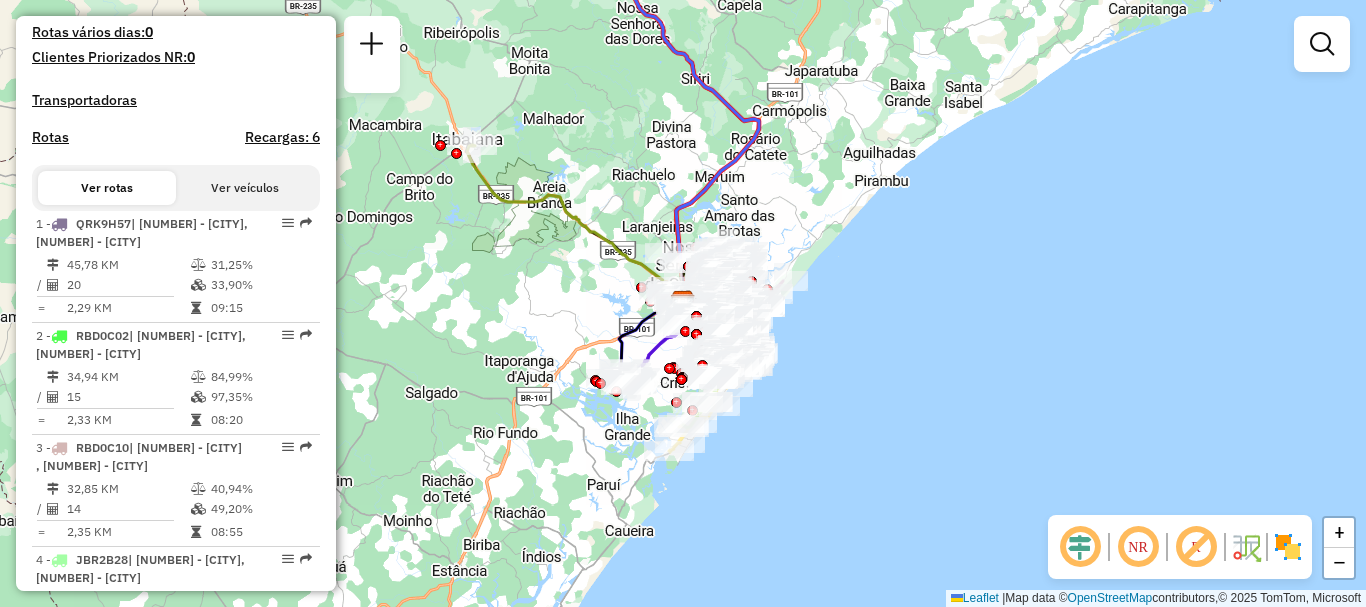 click on "Ver veículos" at bounding box center (245, 188) 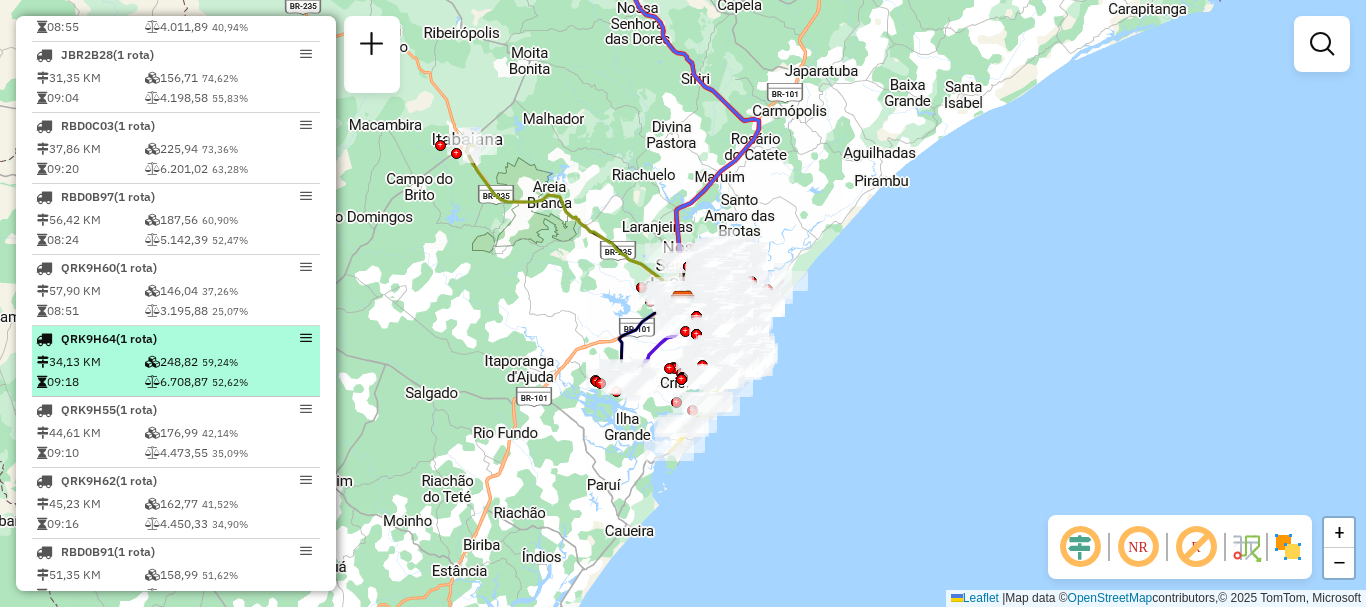 scroll, scrollTop: 1100, scrollLeft: 0, axis: vertical 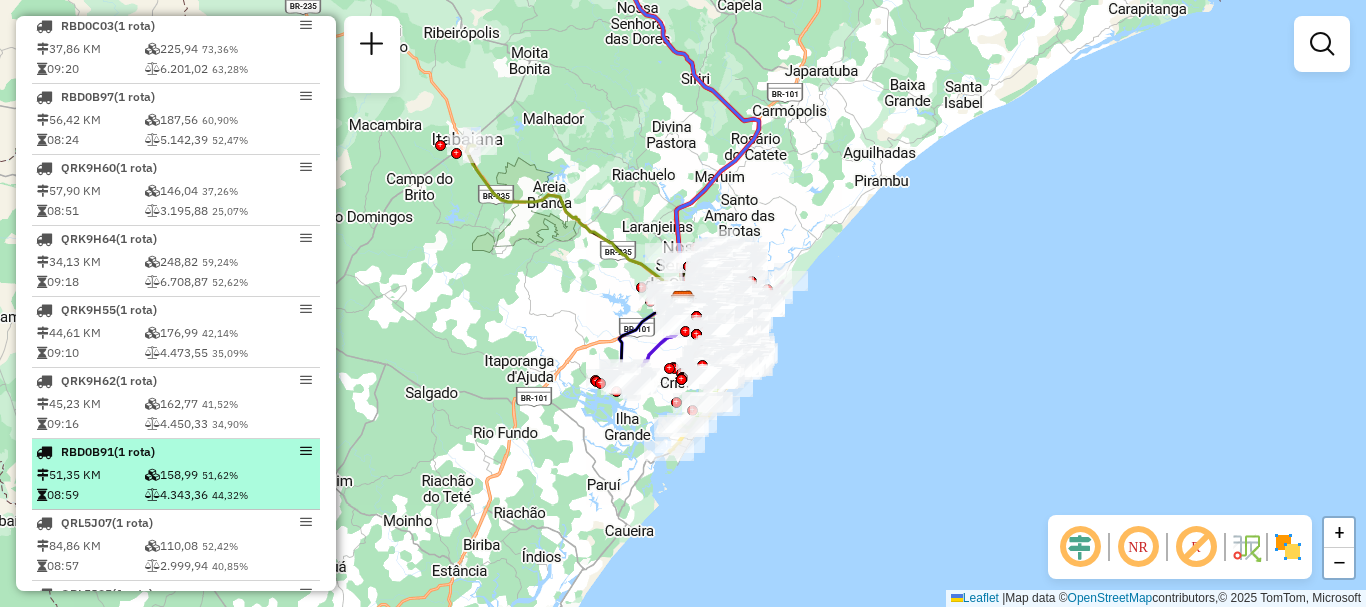 click at bounding box center (306, 451) 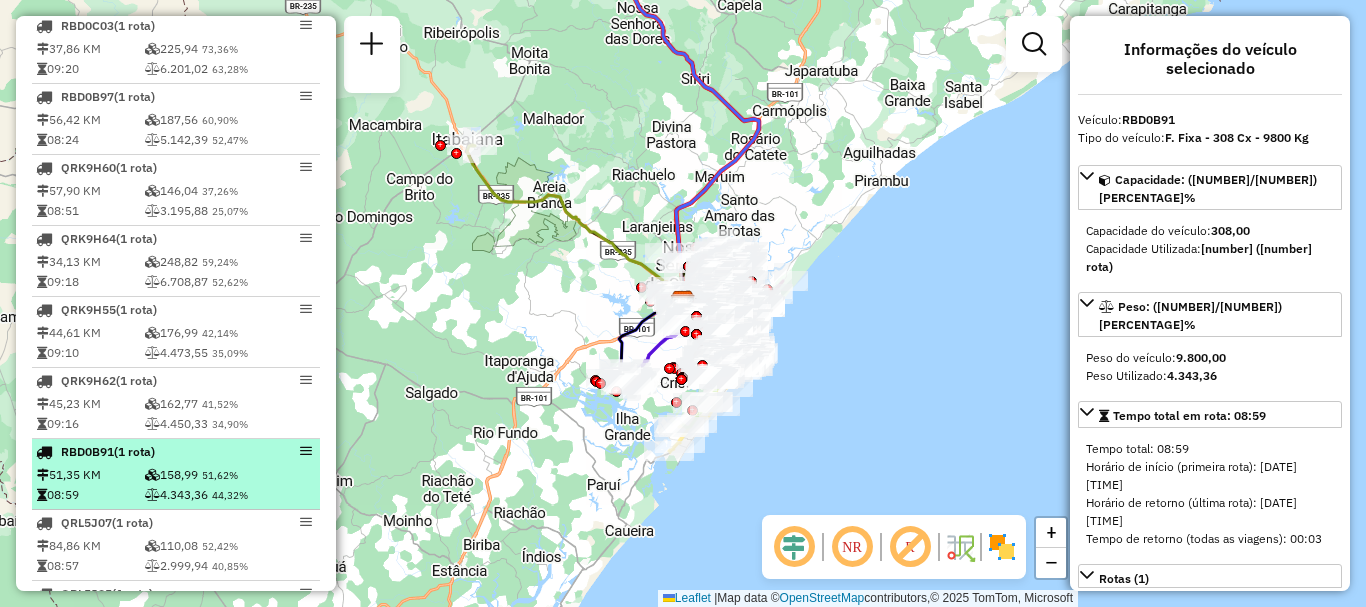 click at bounding box center [306, 451] 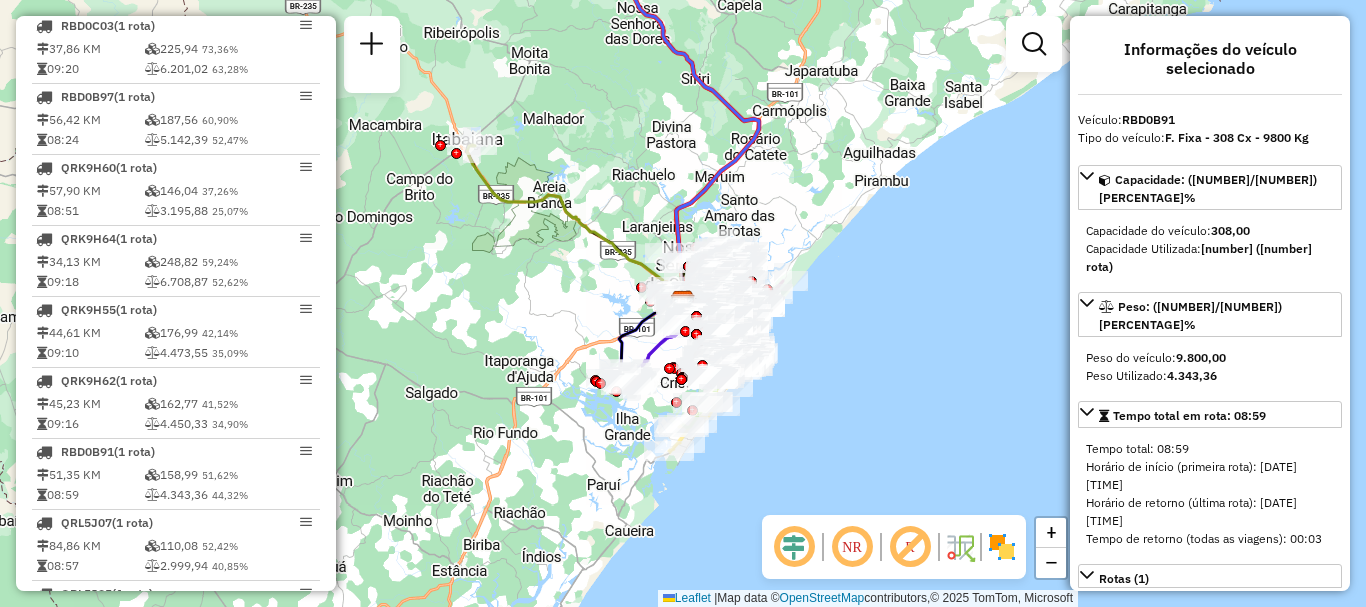 click 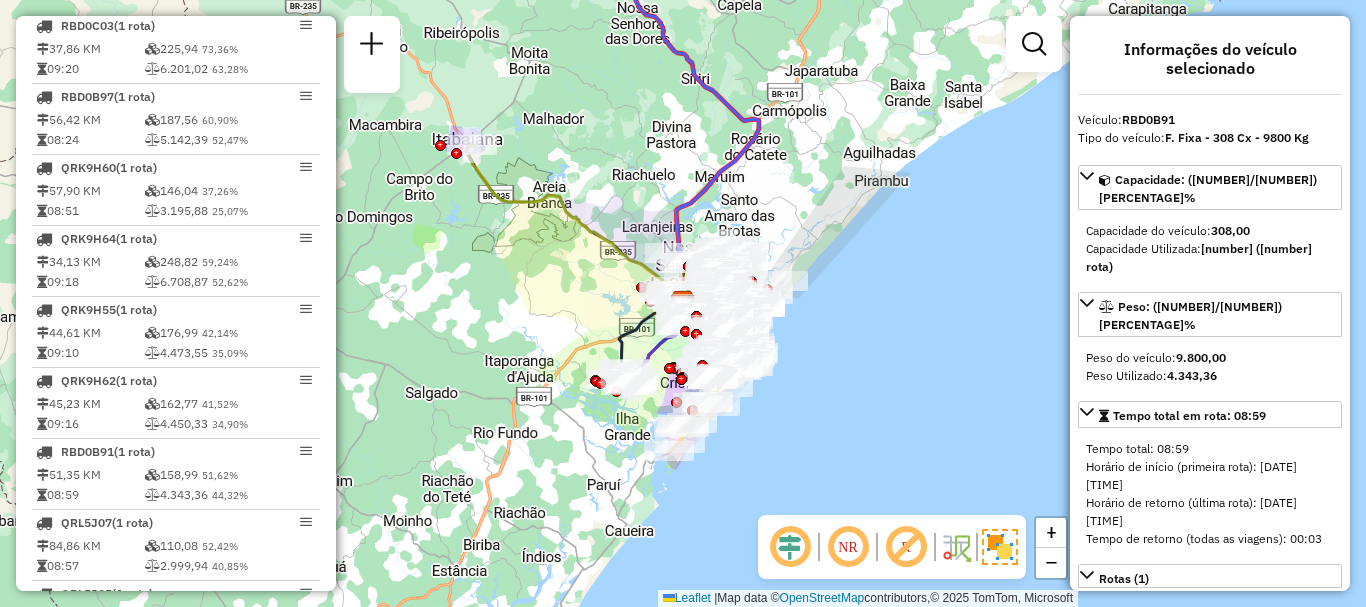click 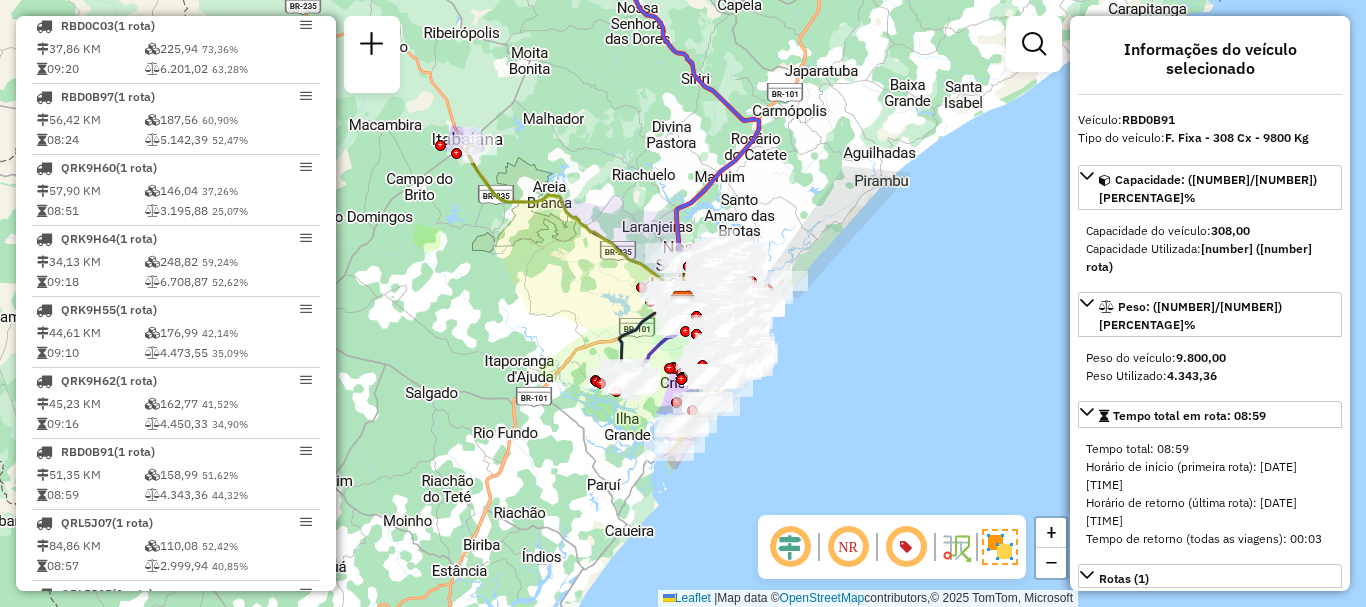 click 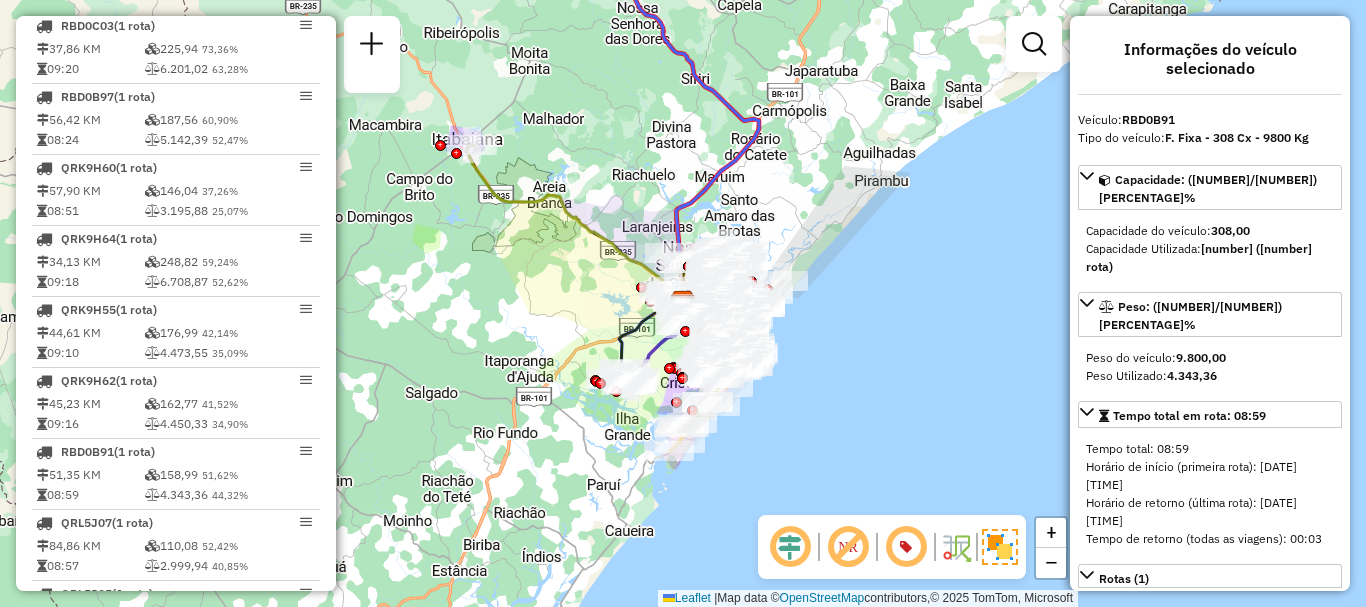 click 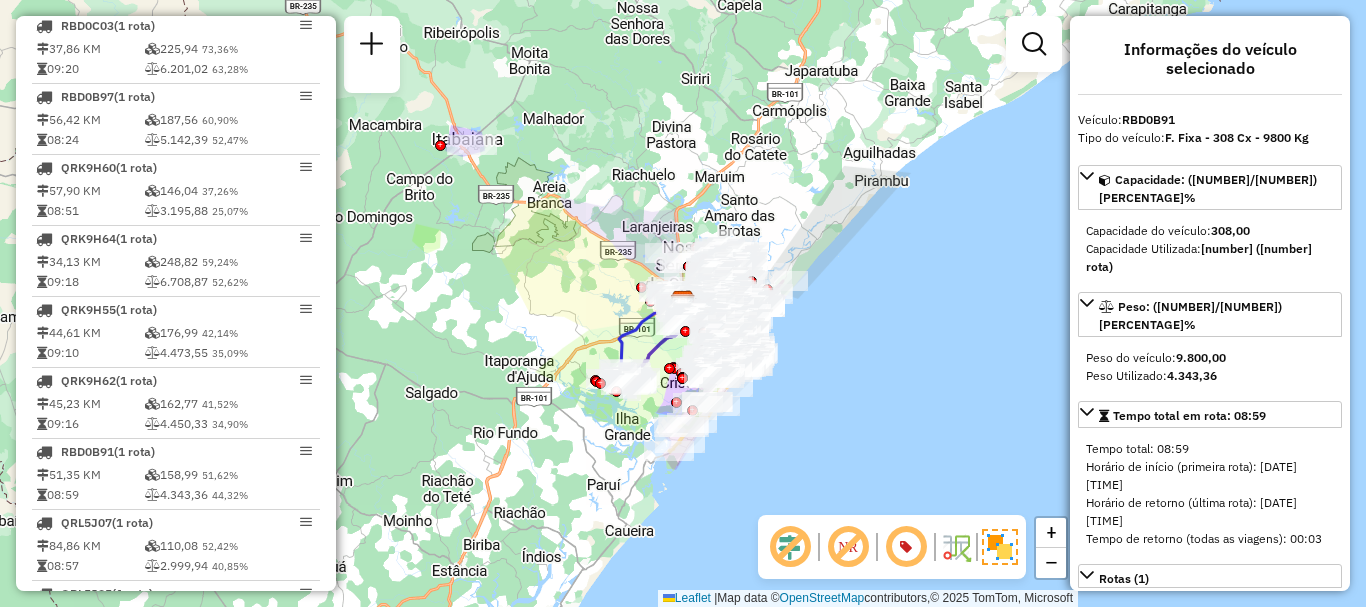 click 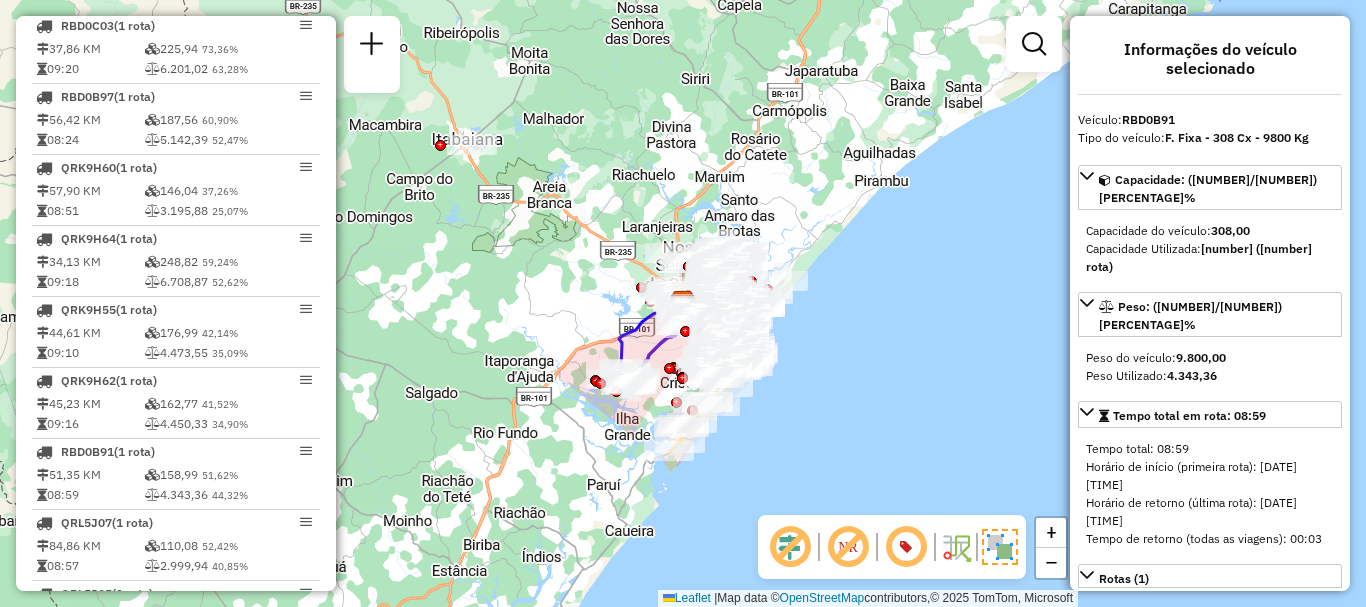 scroll, scrollTop: 277, scrollLeft: 0, axis: vertical 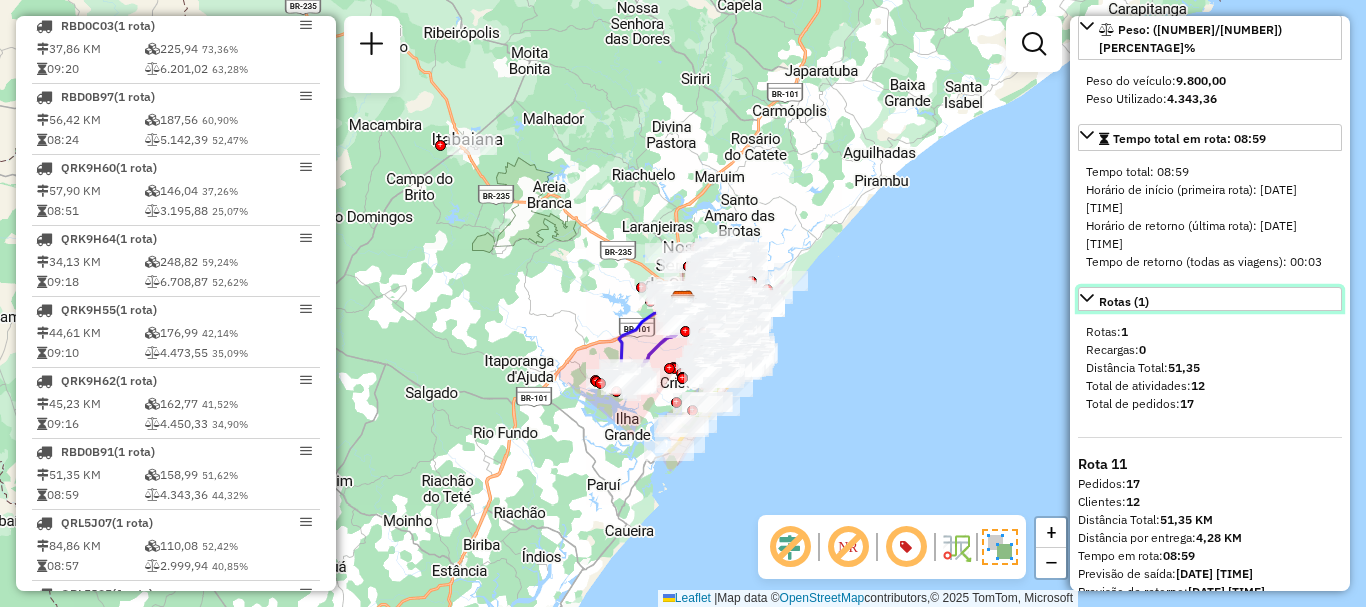 click 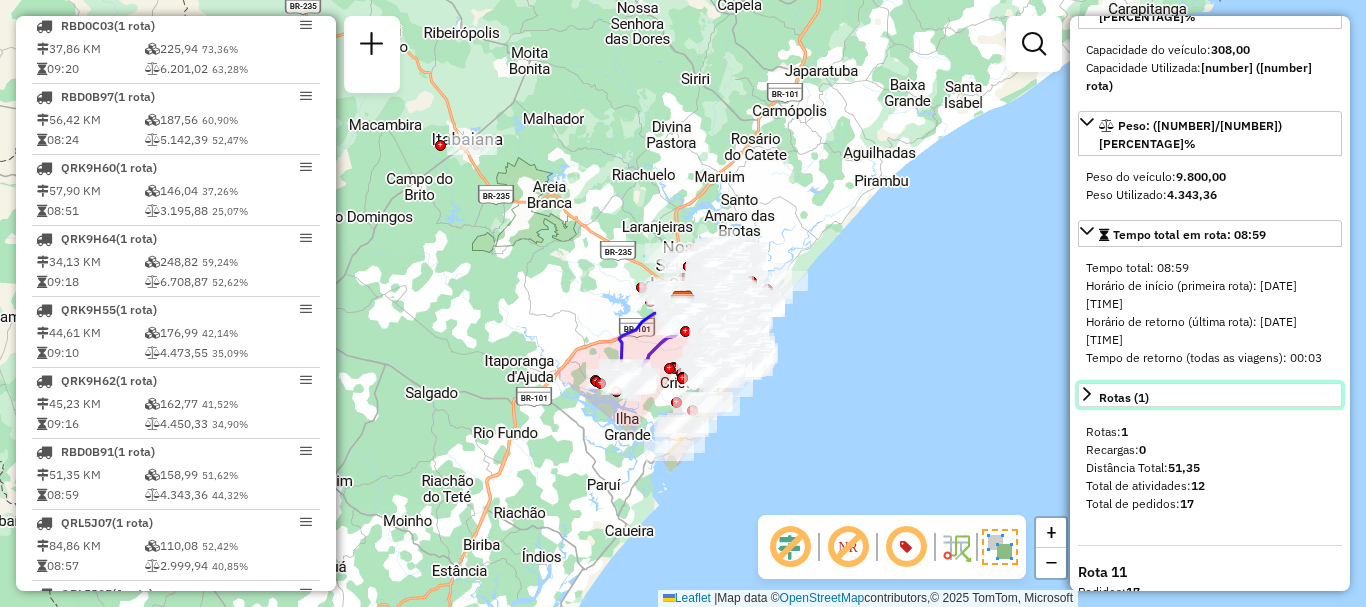 scroll, scrollTop: 175, scrollLeft: 0, axis: vertical 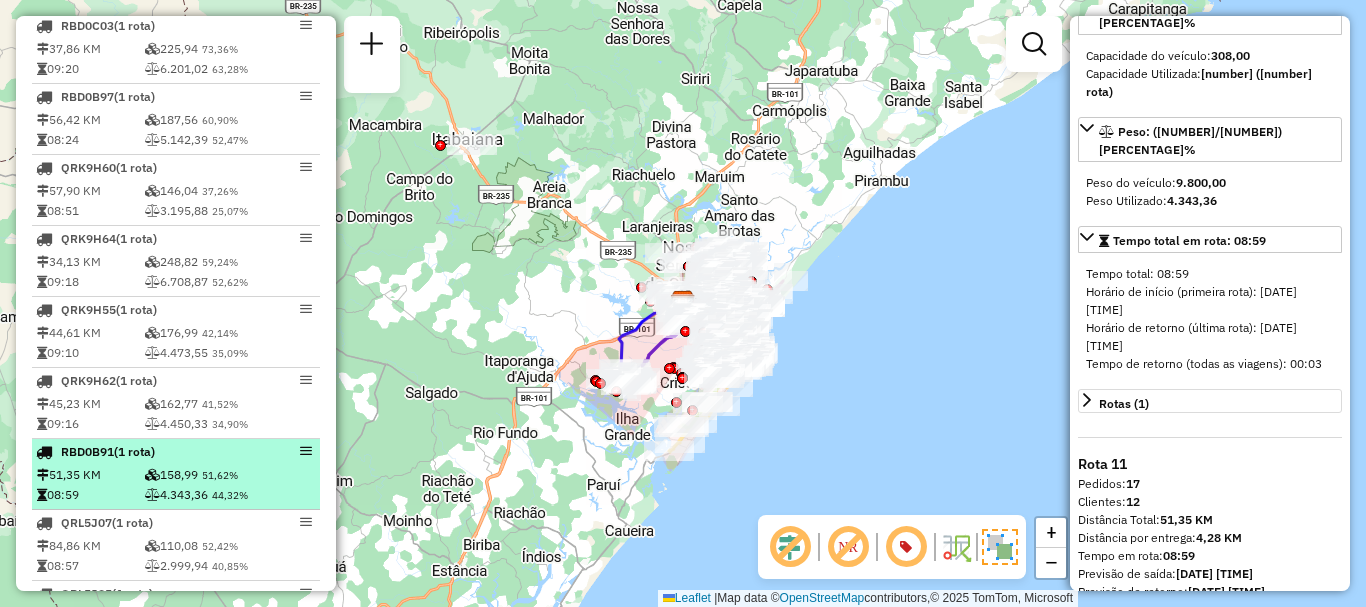 drag, startPoint x: 278, startPoint y: 473, endPoint x: 253, endPoint y: 471, distance: 25.079872 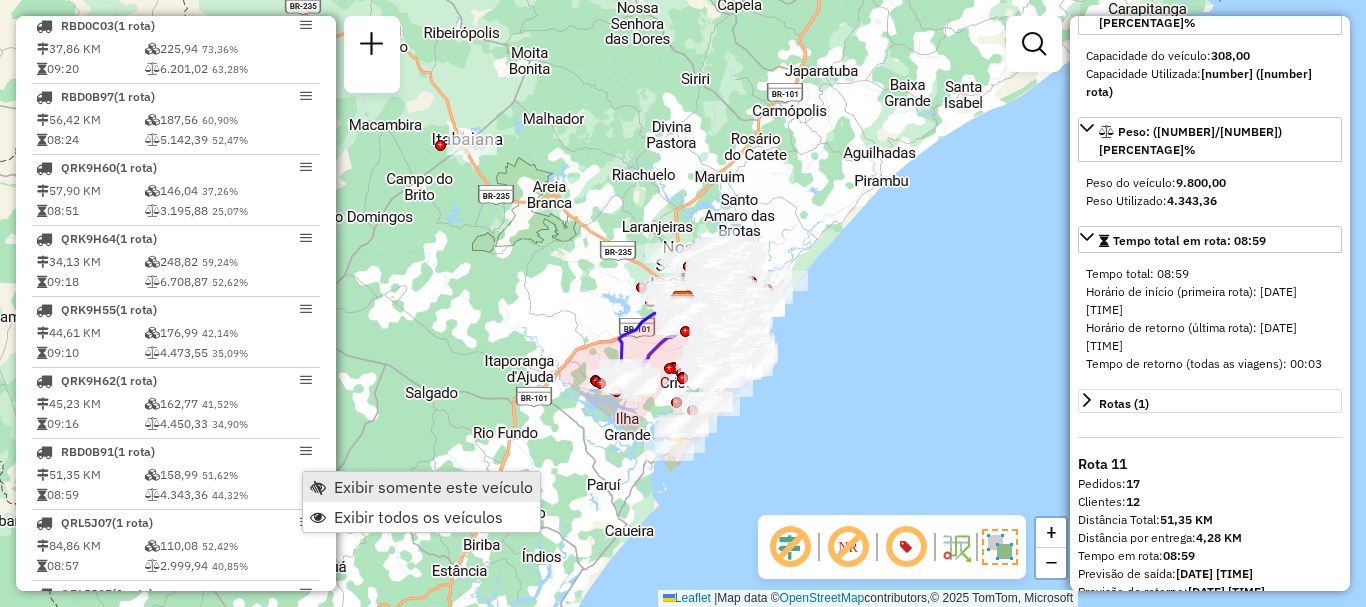 click on "Exibir somente este veículo" at bounding box center [433, 487] 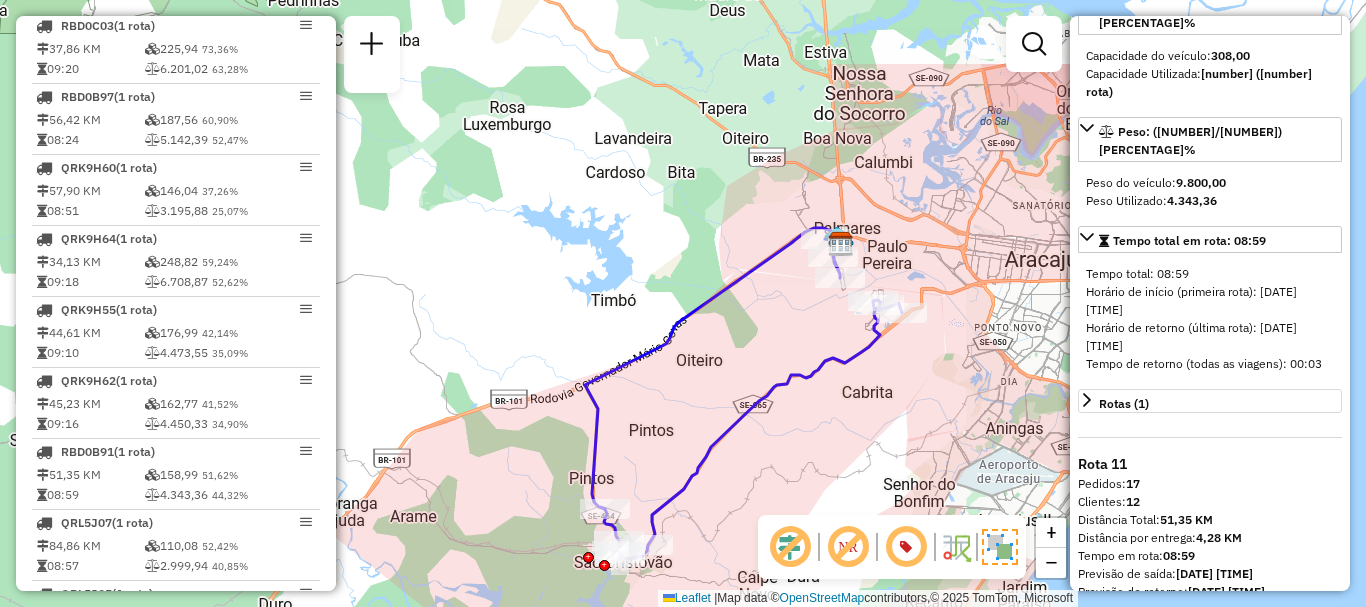 drag, startPoint x: 772, startPoint y: 212, endPoint x: 798, endPoint y: 298, distance: 89.84431 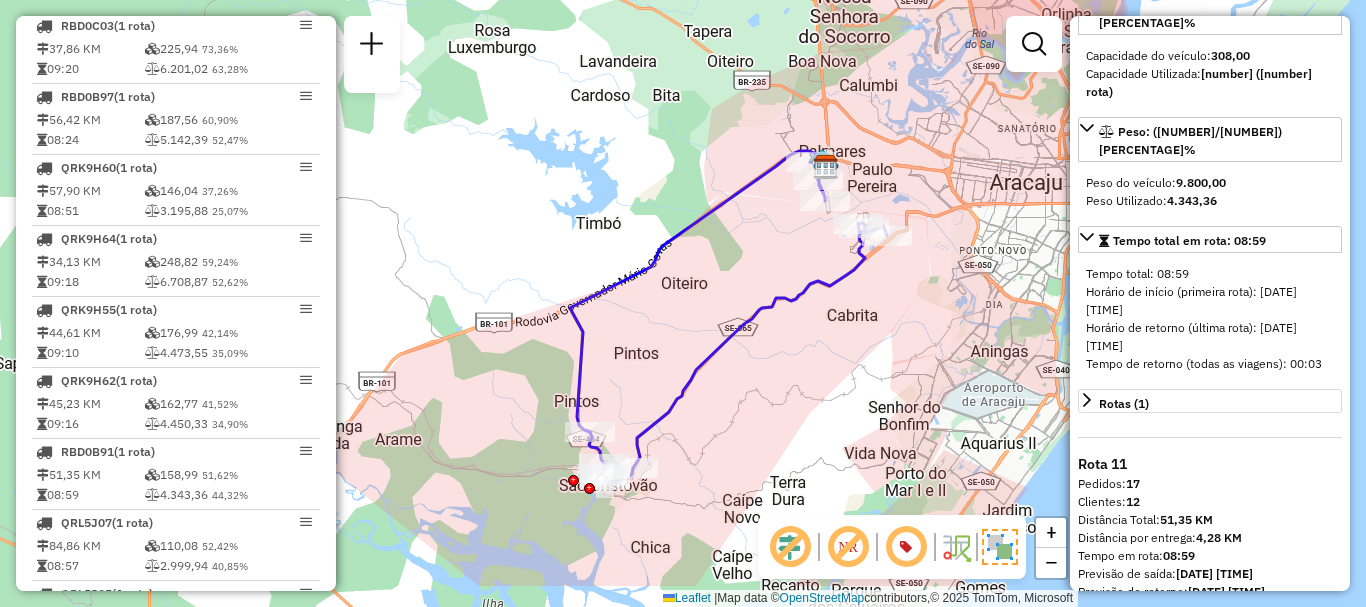 drag, startPoint x: 749, startPoint y: 341, endPoint x: 726, endPoint y: 262, distance: 82.28001 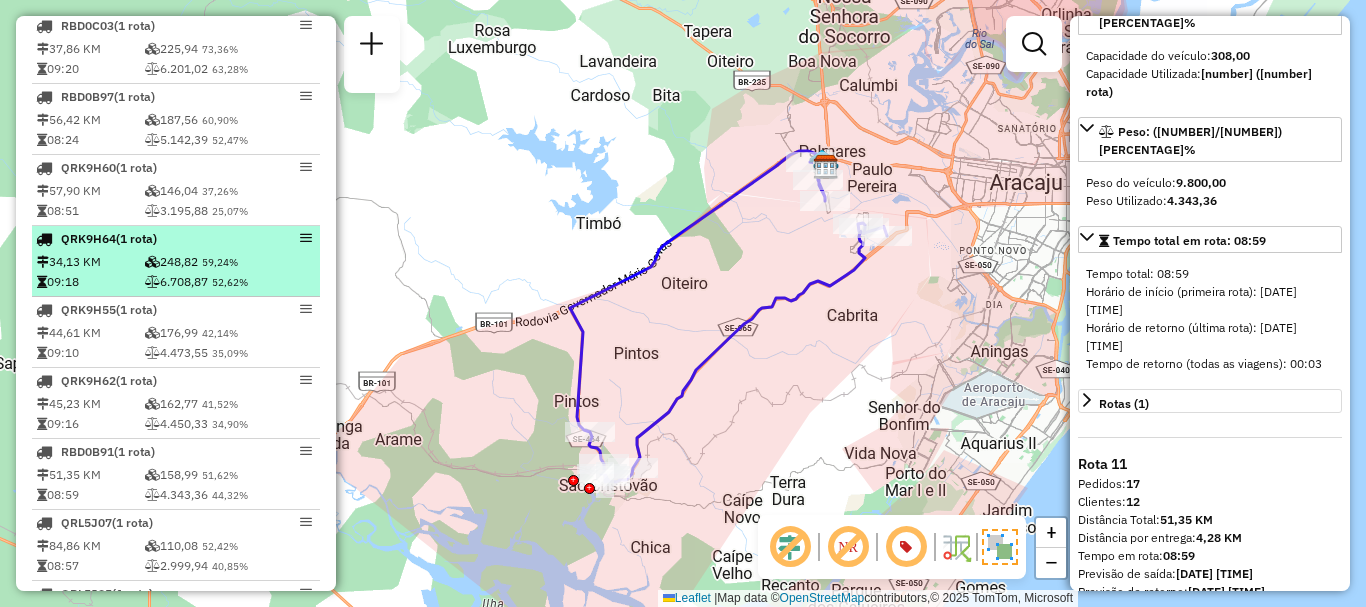 scroll, scrollTop: 1200, scrollLeft: 0, axis: vertical 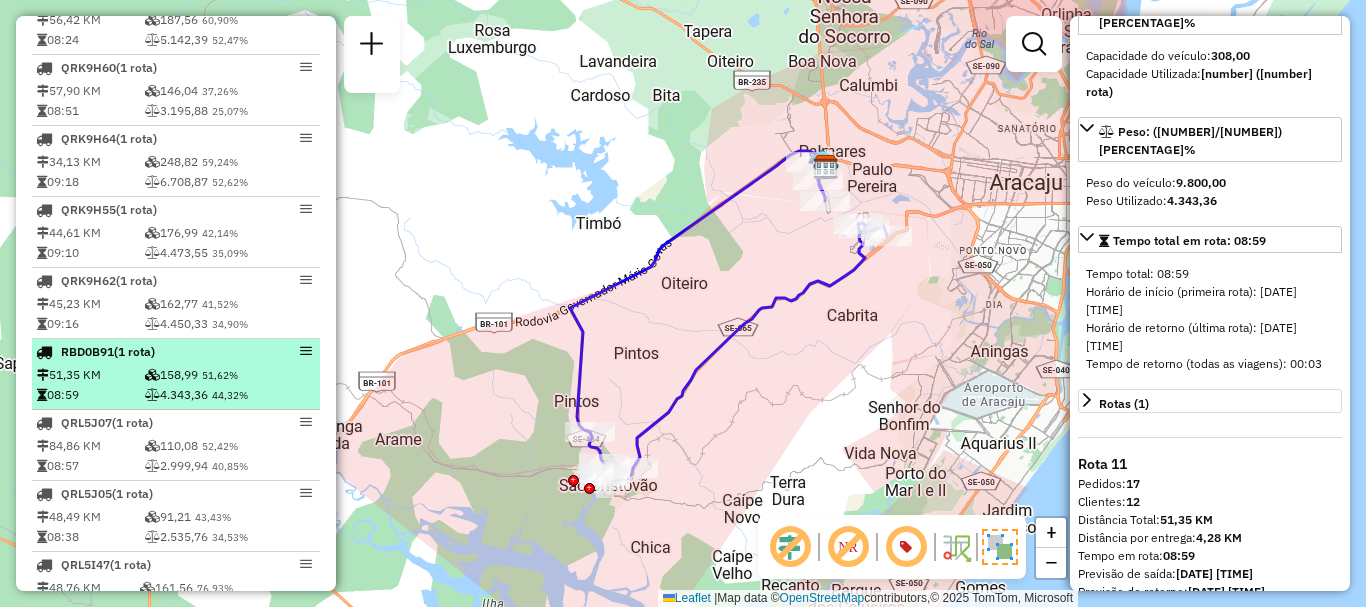 click on "[NUMBER] [PERCENTAGE]%" at bounding box center [230, 375] 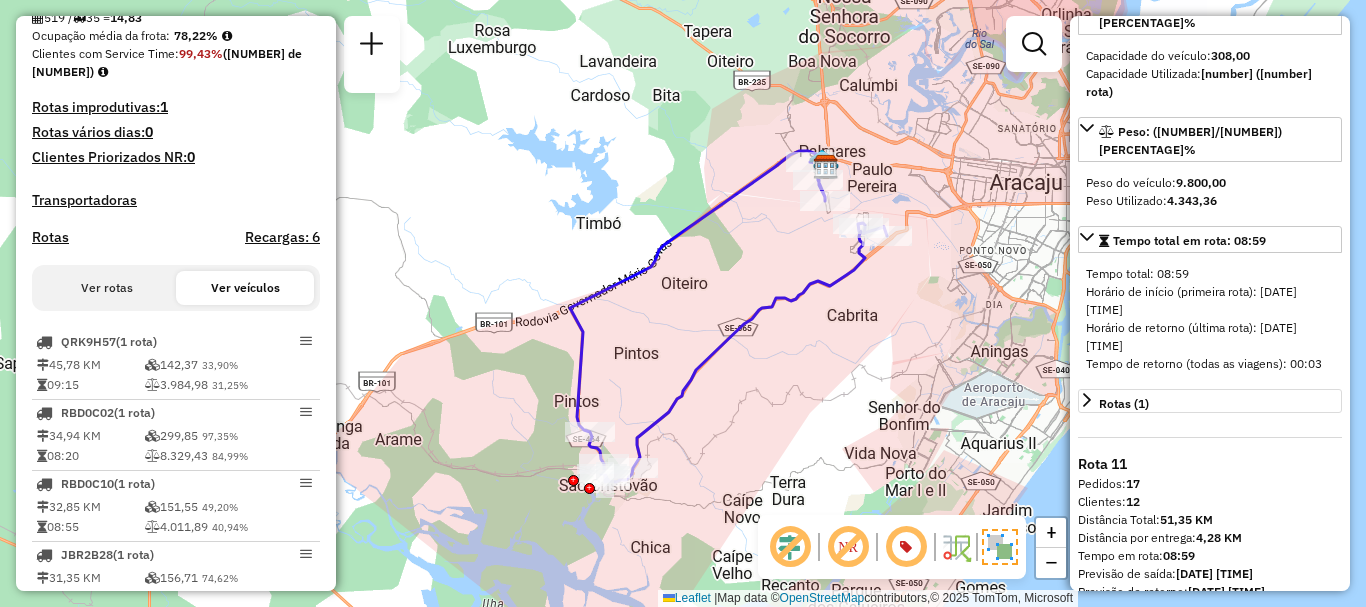 scroll, scrollTop: 400, scrollLeft: 0, axis: vertical 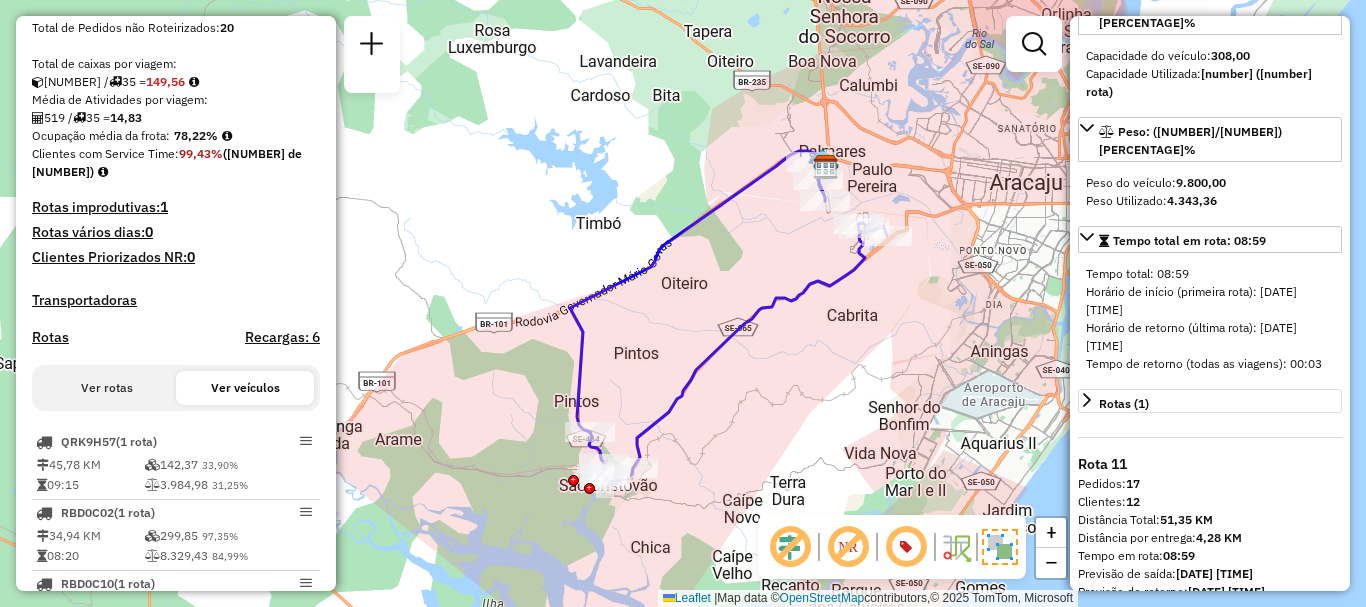 click on "Ver rotas" at bounding box center (107, 388) 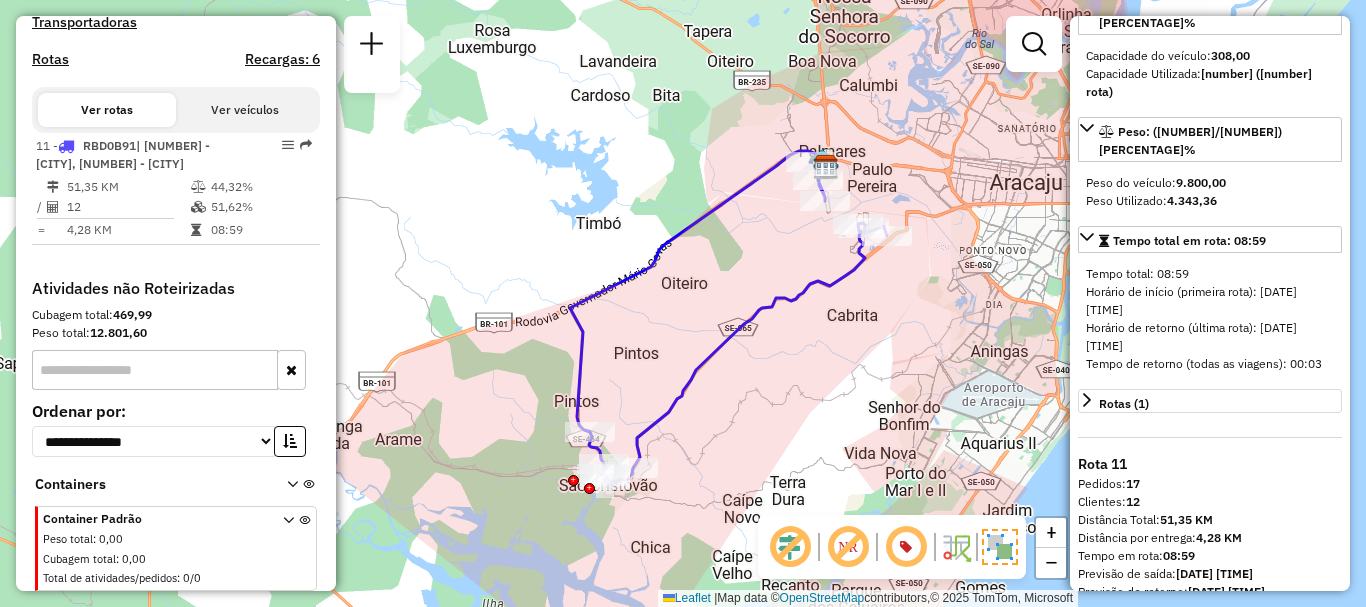 scroll, scrollTop: 578, scrollLeft: 0, axis: vertical 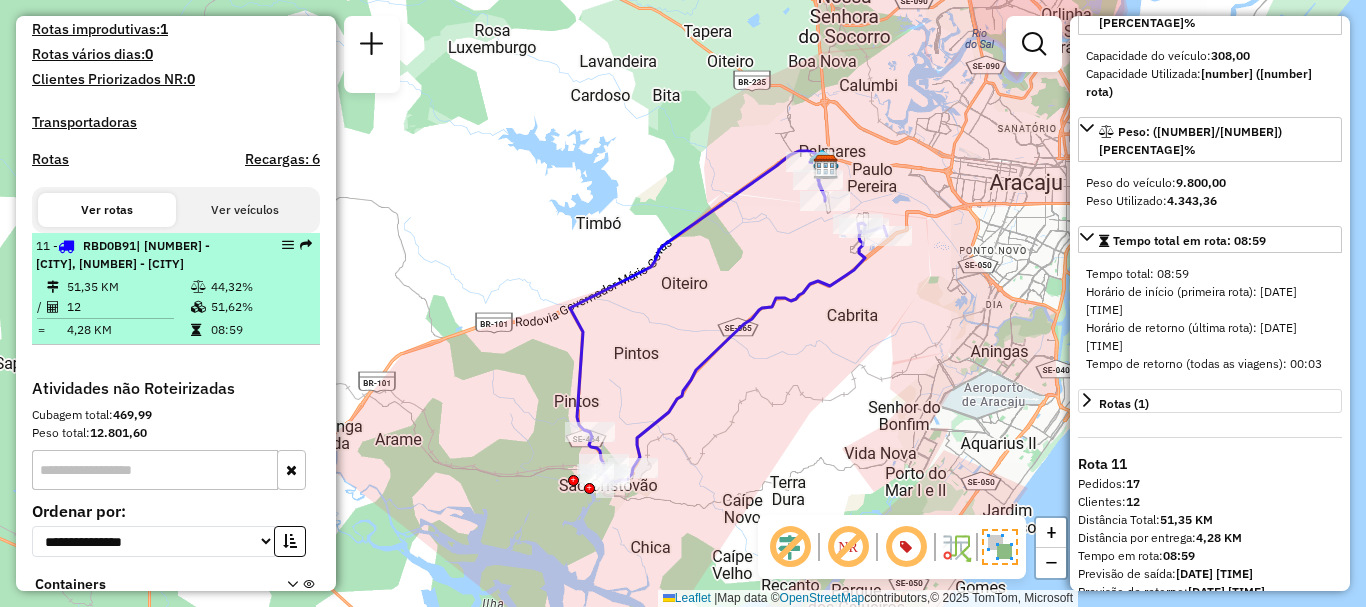 click at bounding box center (288, 245) 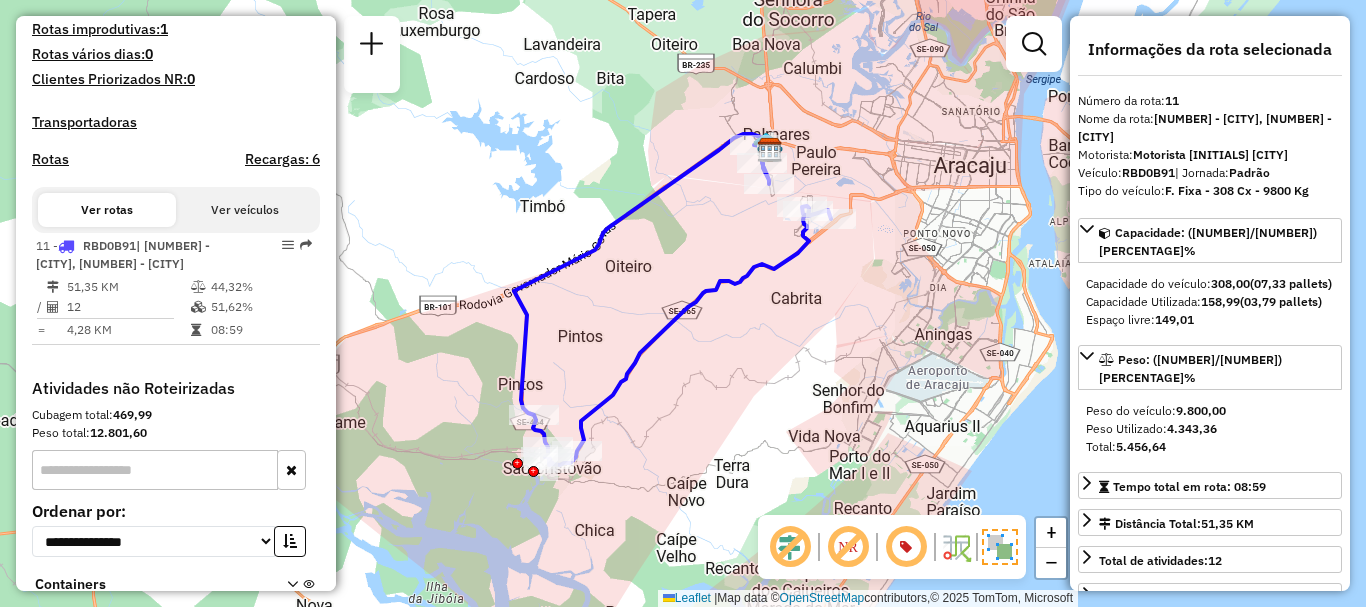 click 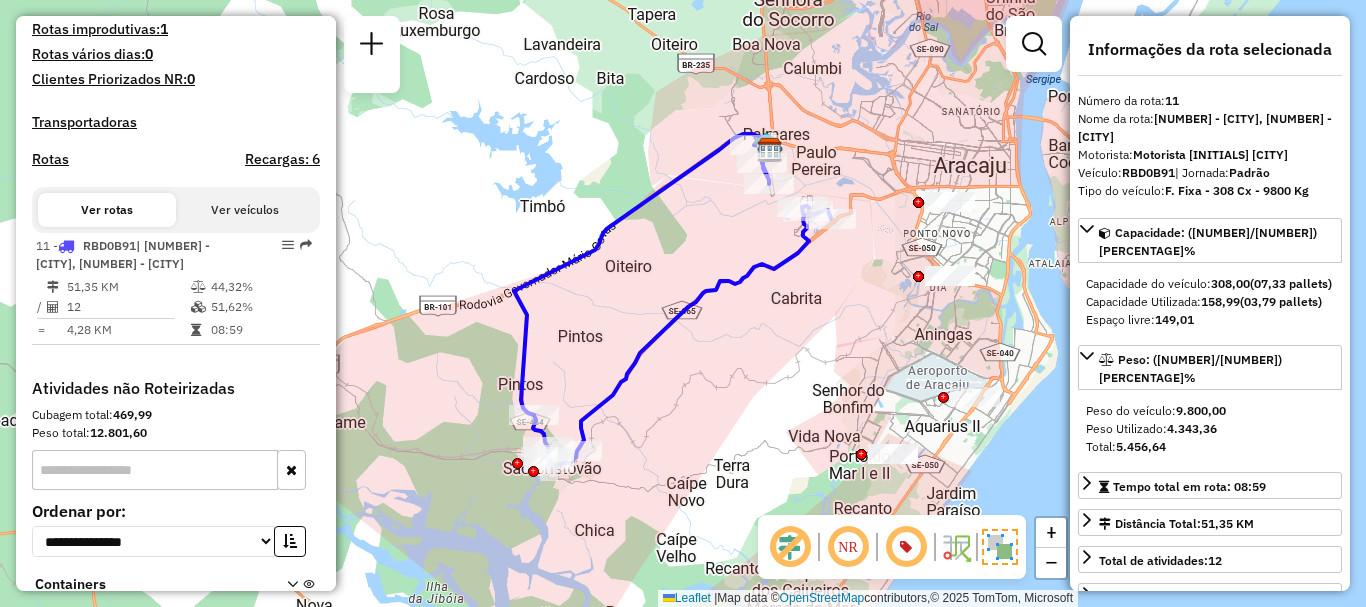 click 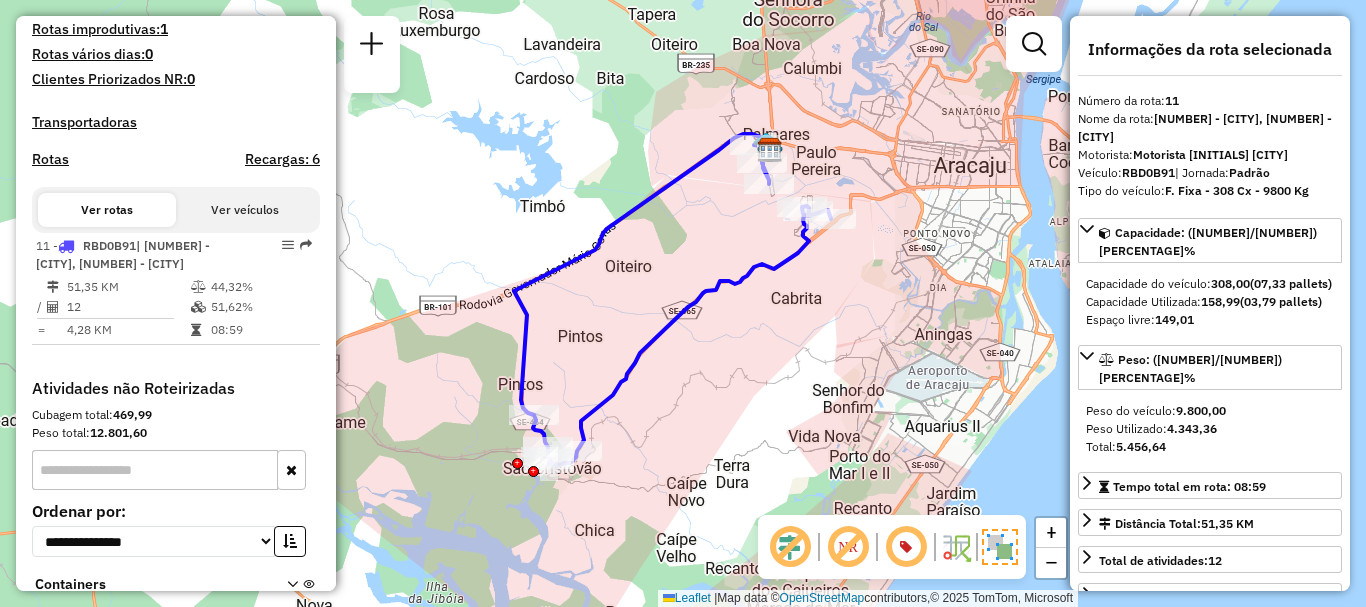 click 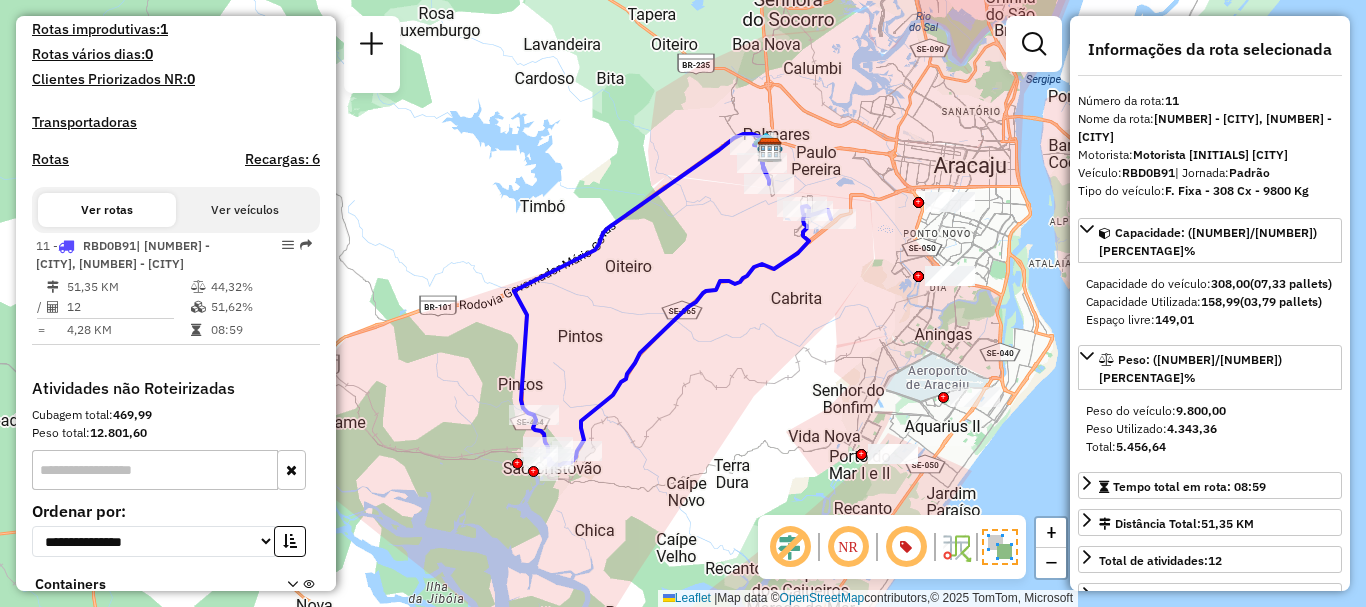click 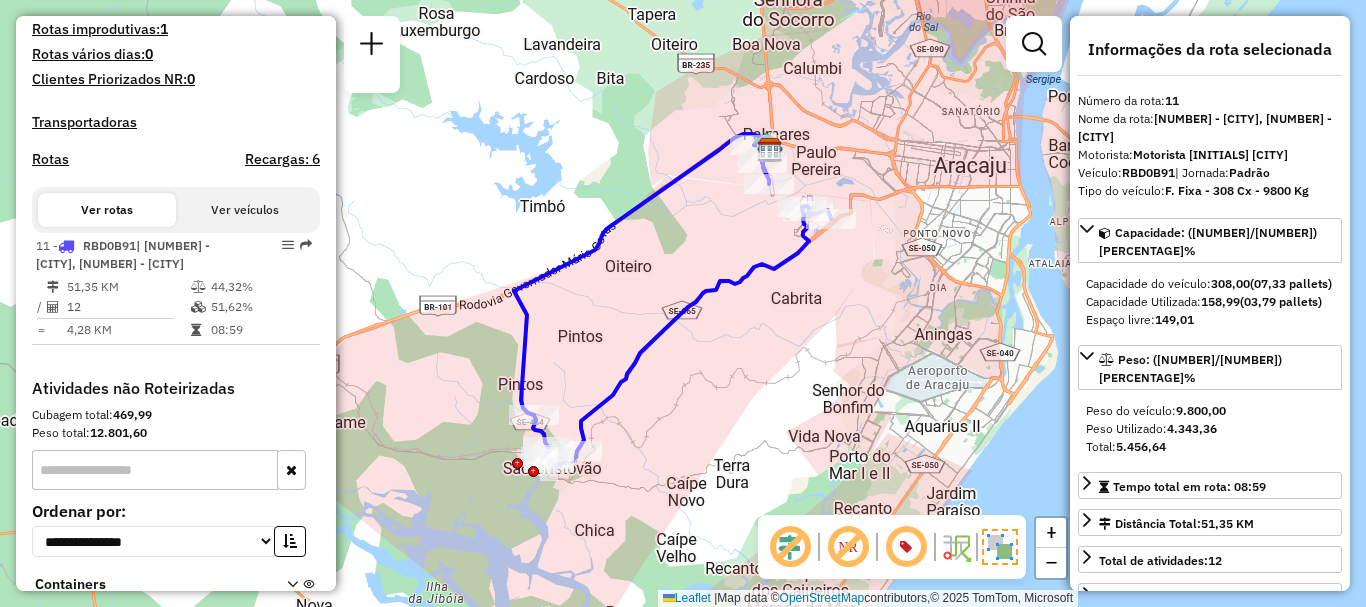 click 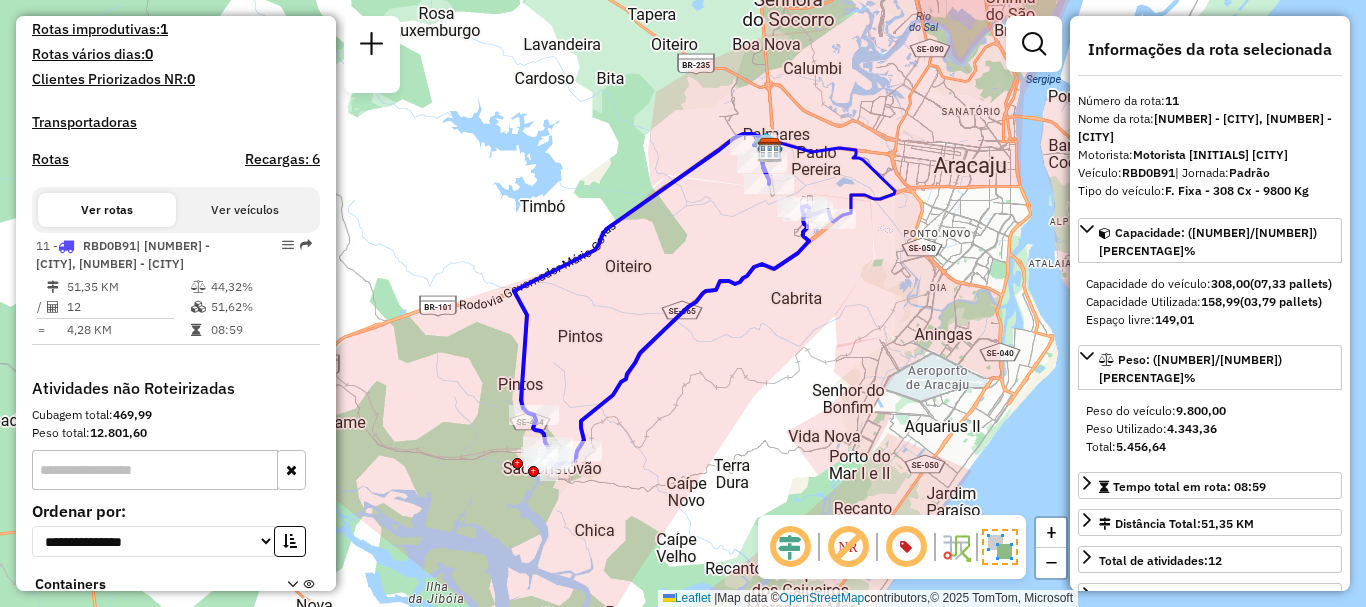 click 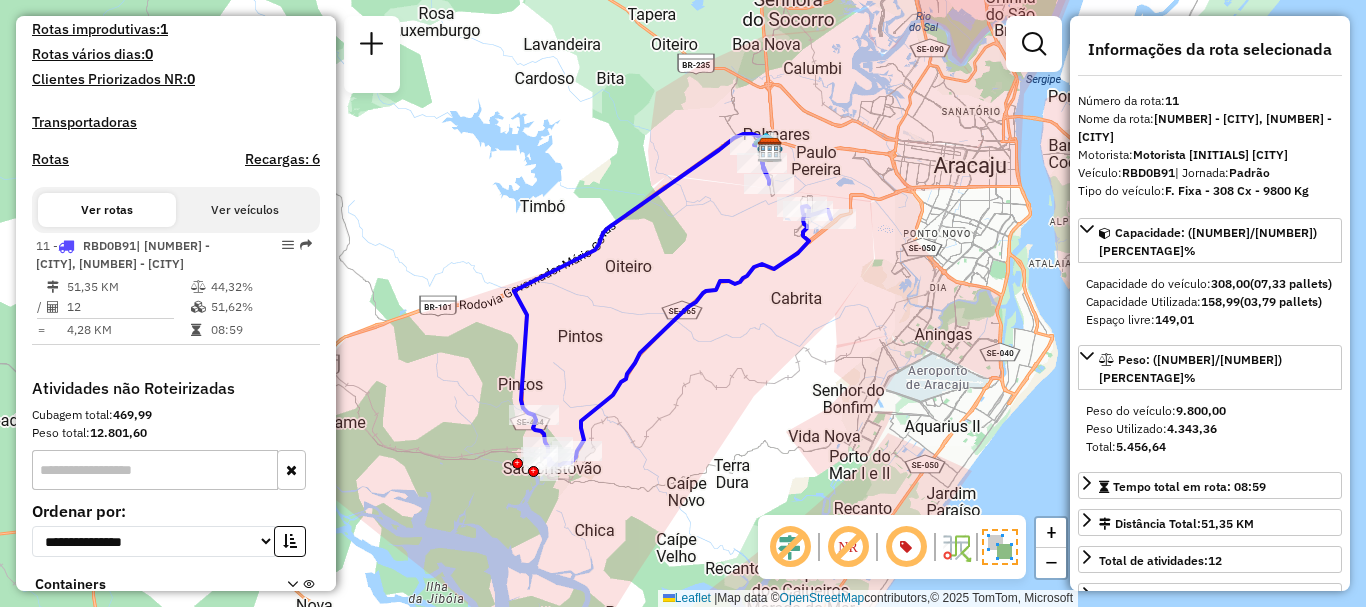 click 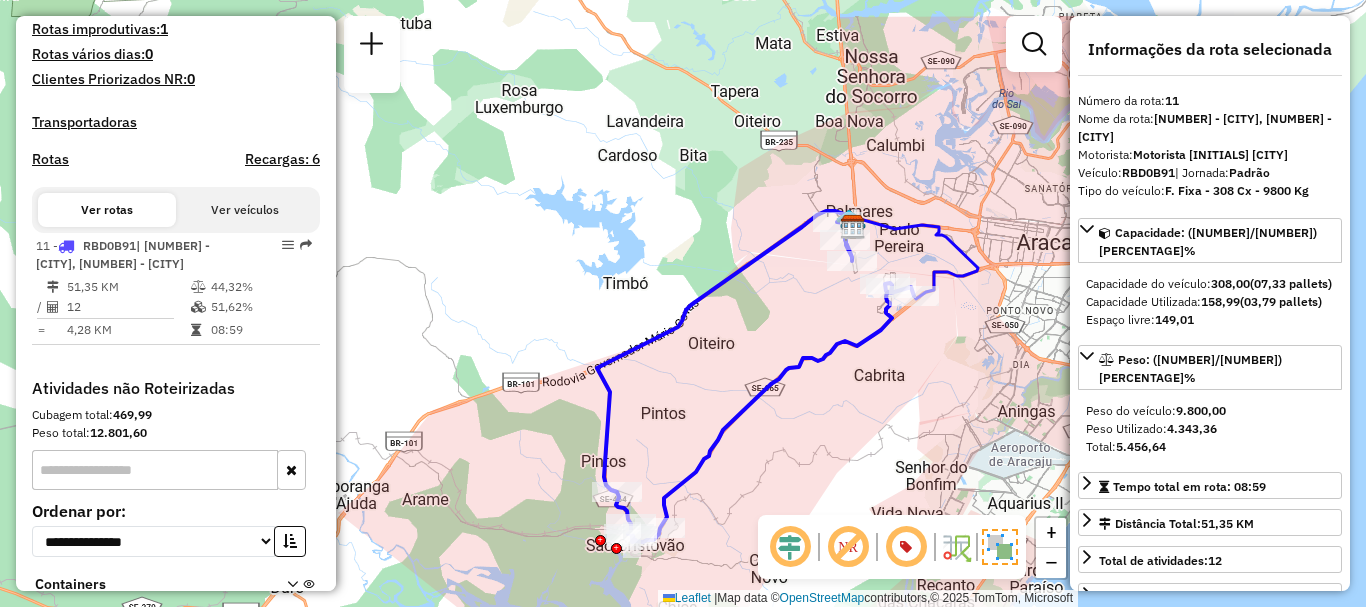 drag, startPoint x: 773, startPoint y: 371, endPoint x: 856, endPoint y: 448, distance: 113.216606 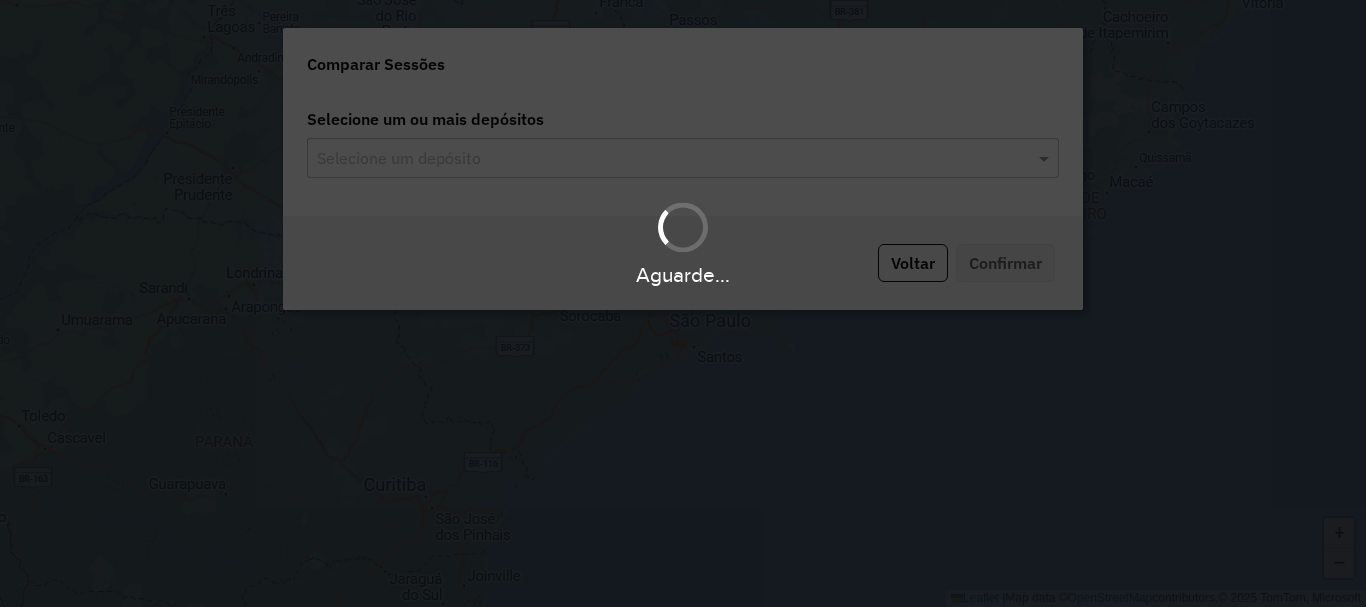 scroll, scrollTop: 0, scrollLeft: 0, axis: both 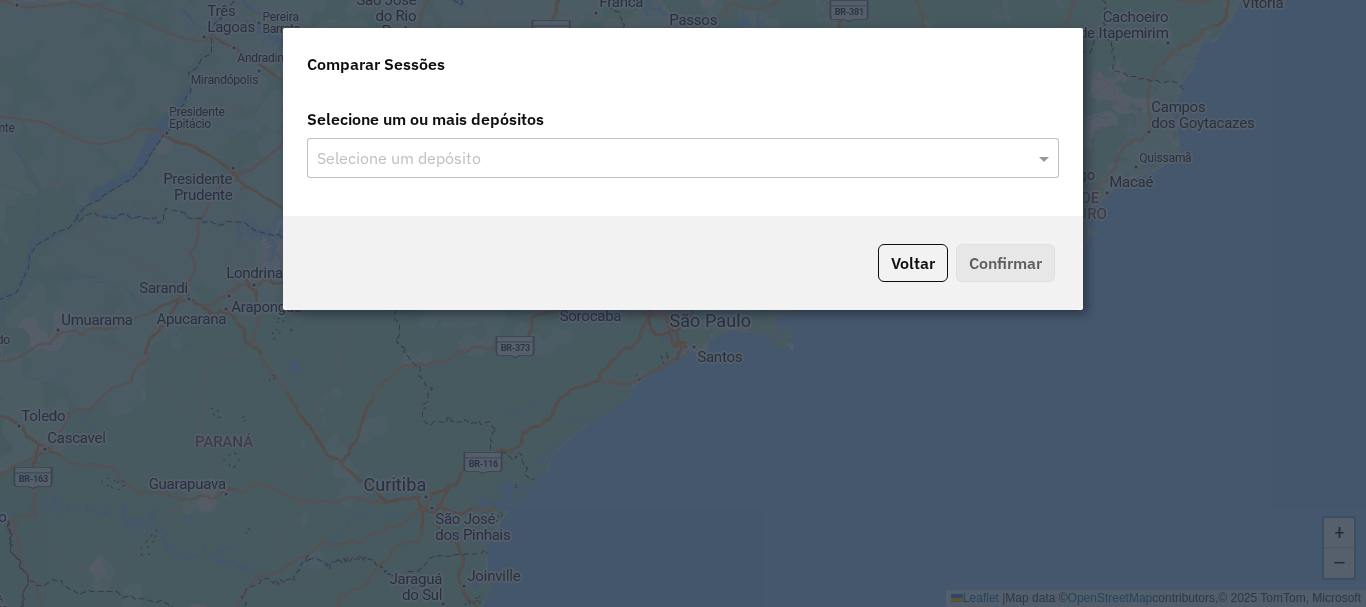 click 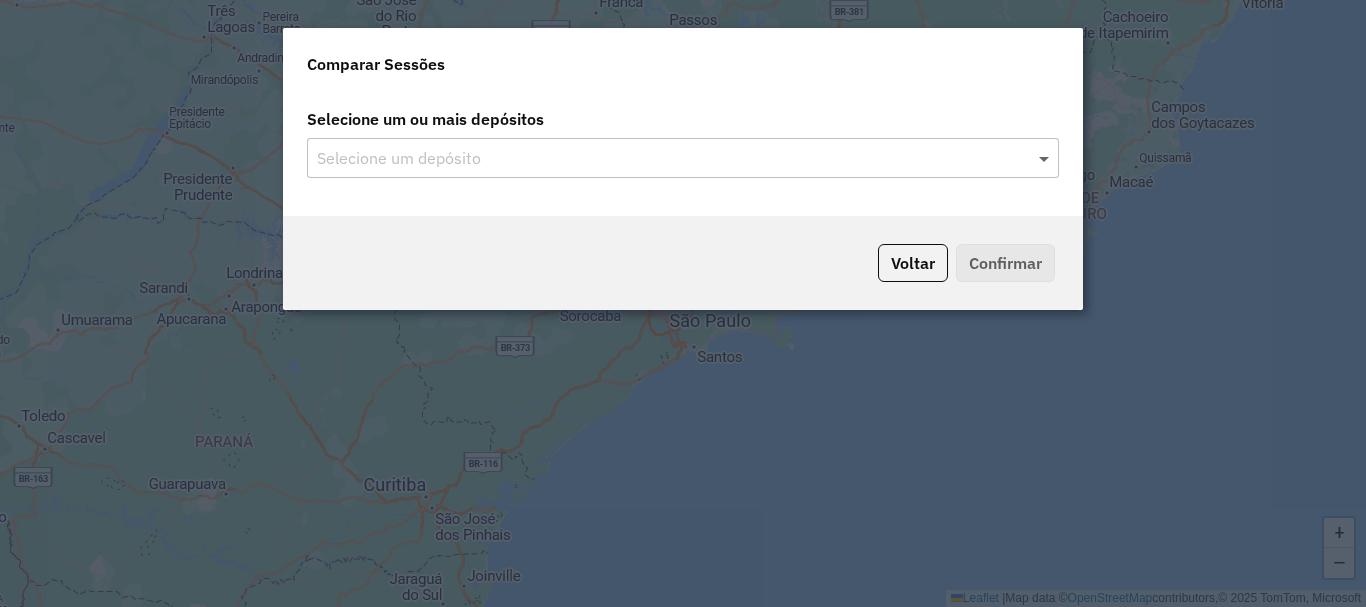 click 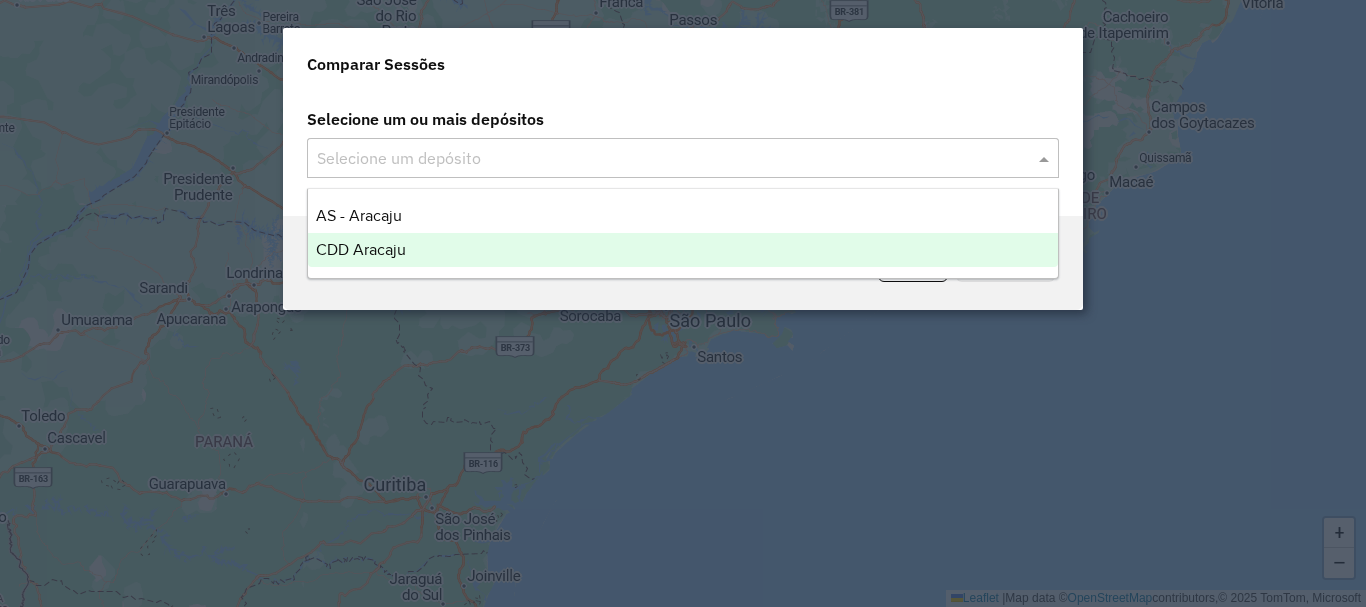 click on "CDD Aracaju" at bounding box center [683, 250] 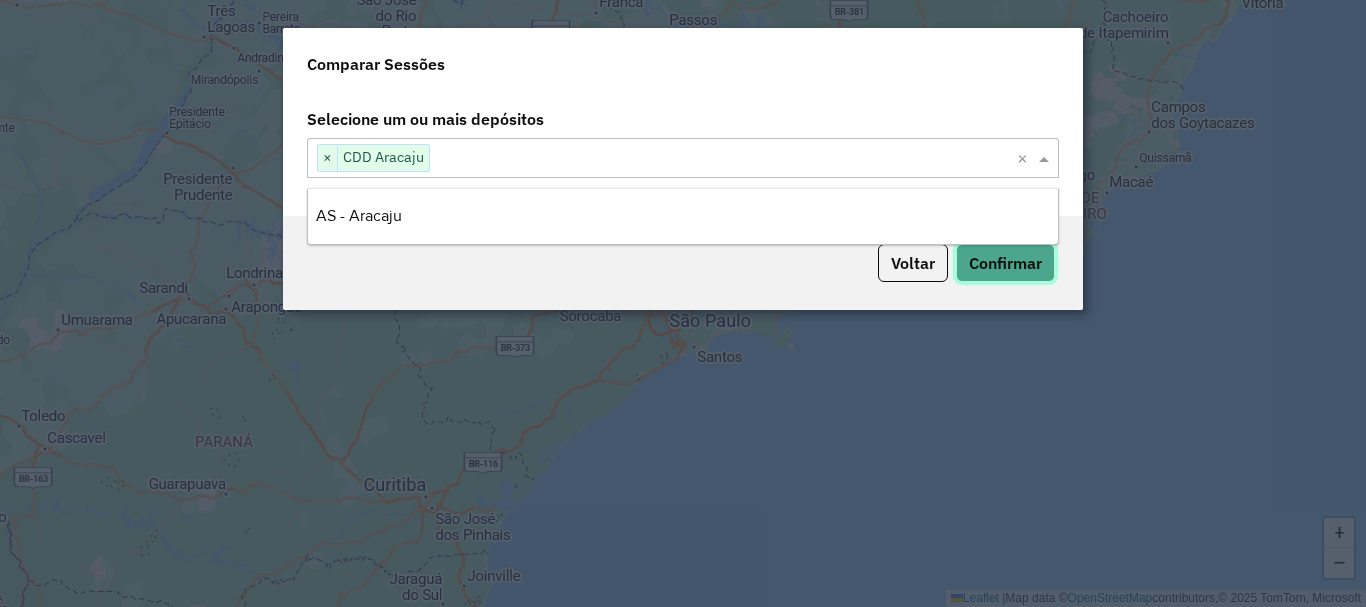 click on "Confirmar" 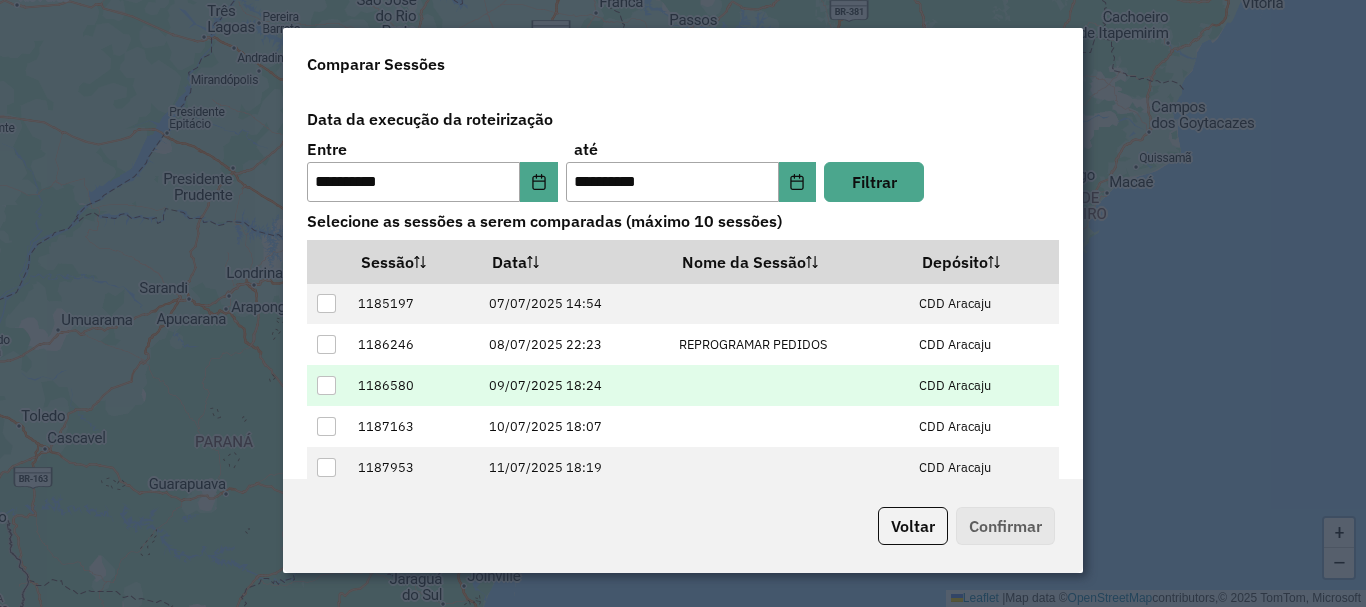 scroll, scrollTop: 81, scrollLeft: 0, axis: vertical 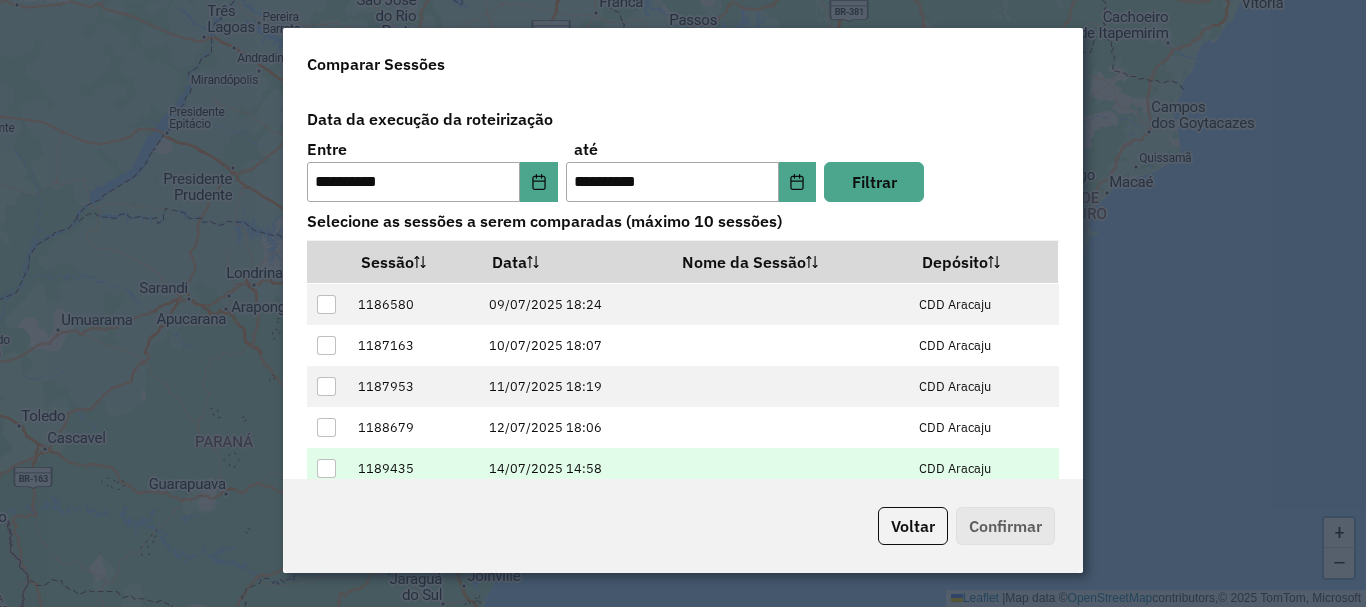 click at bounding box center [326, 468] 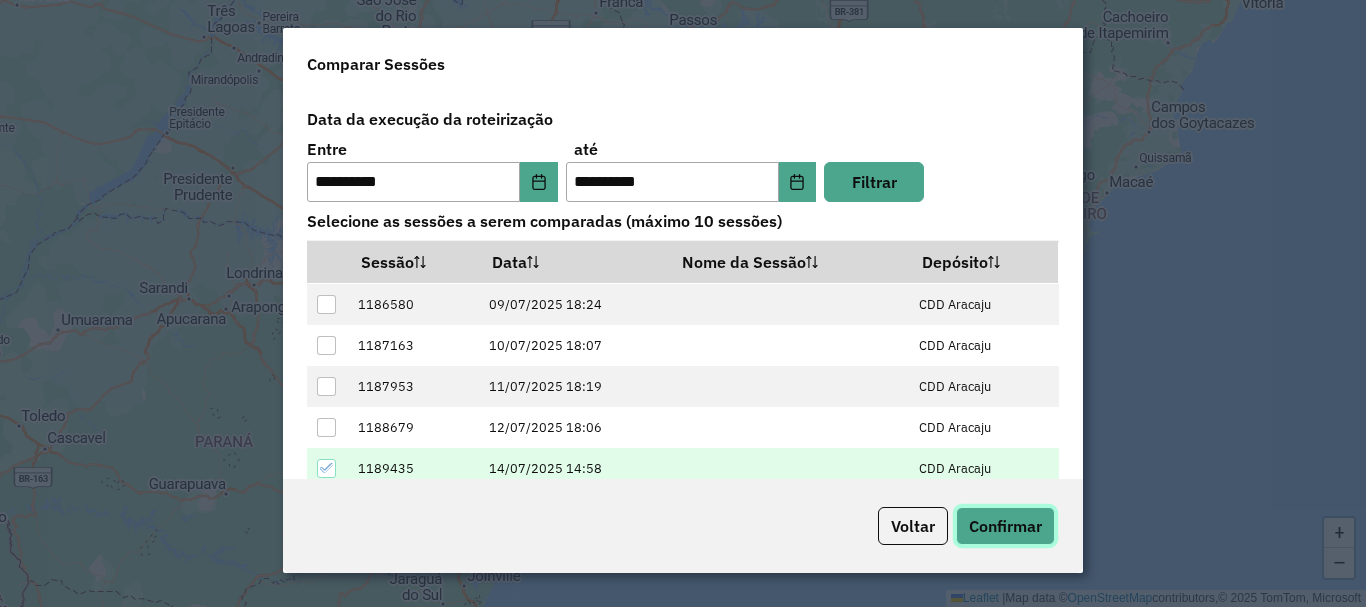 click on "Confirmar" 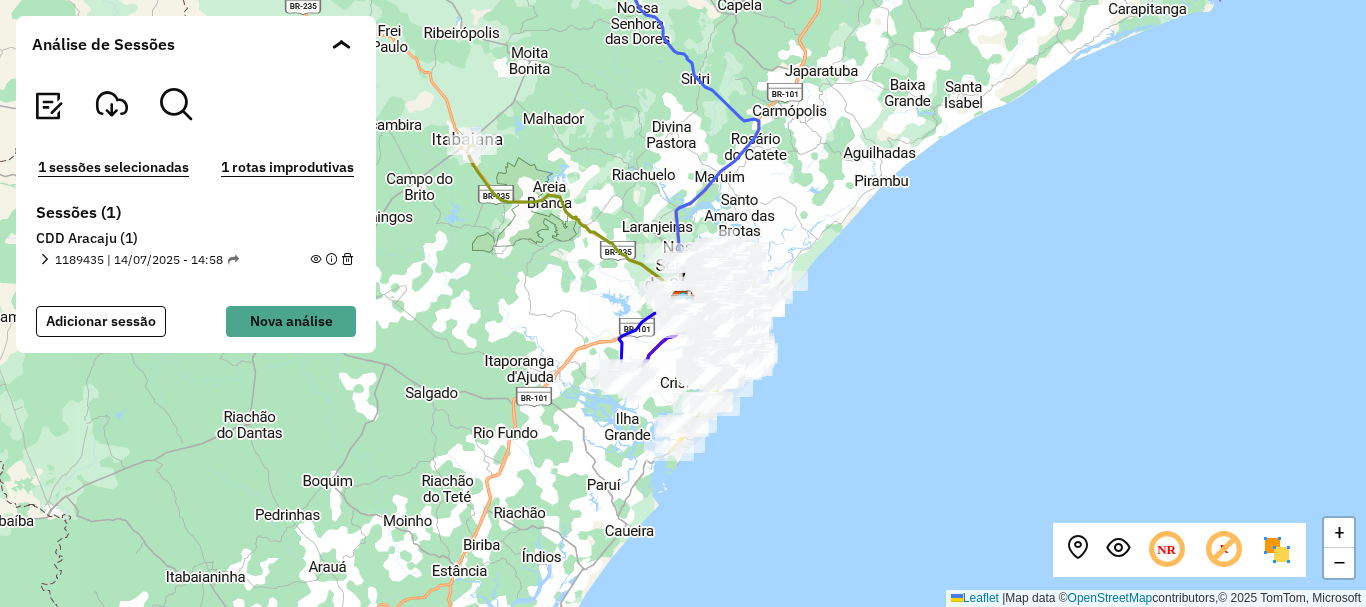 click on "1 rotas improdutivas" 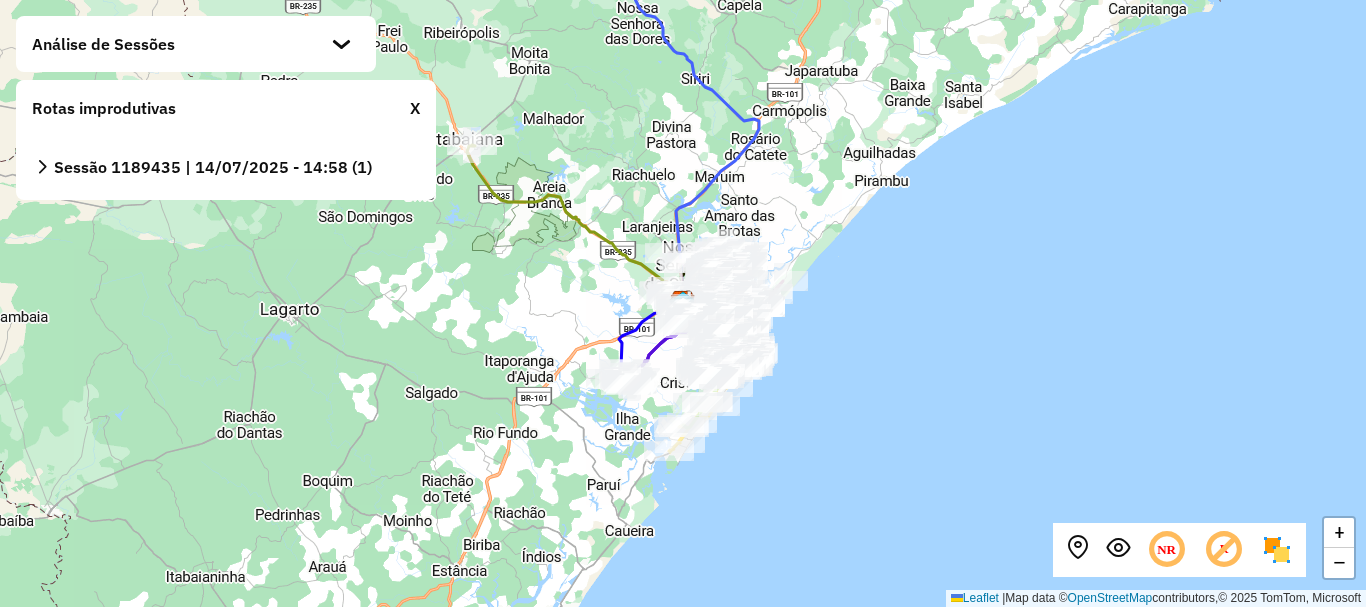click 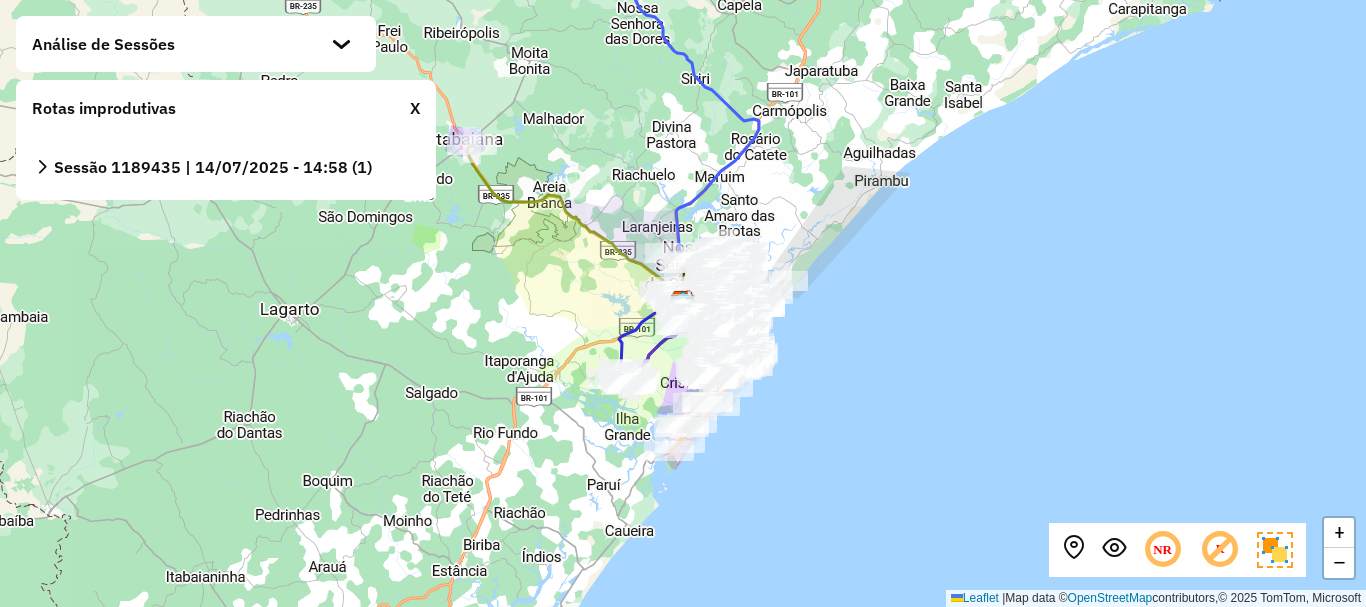 click 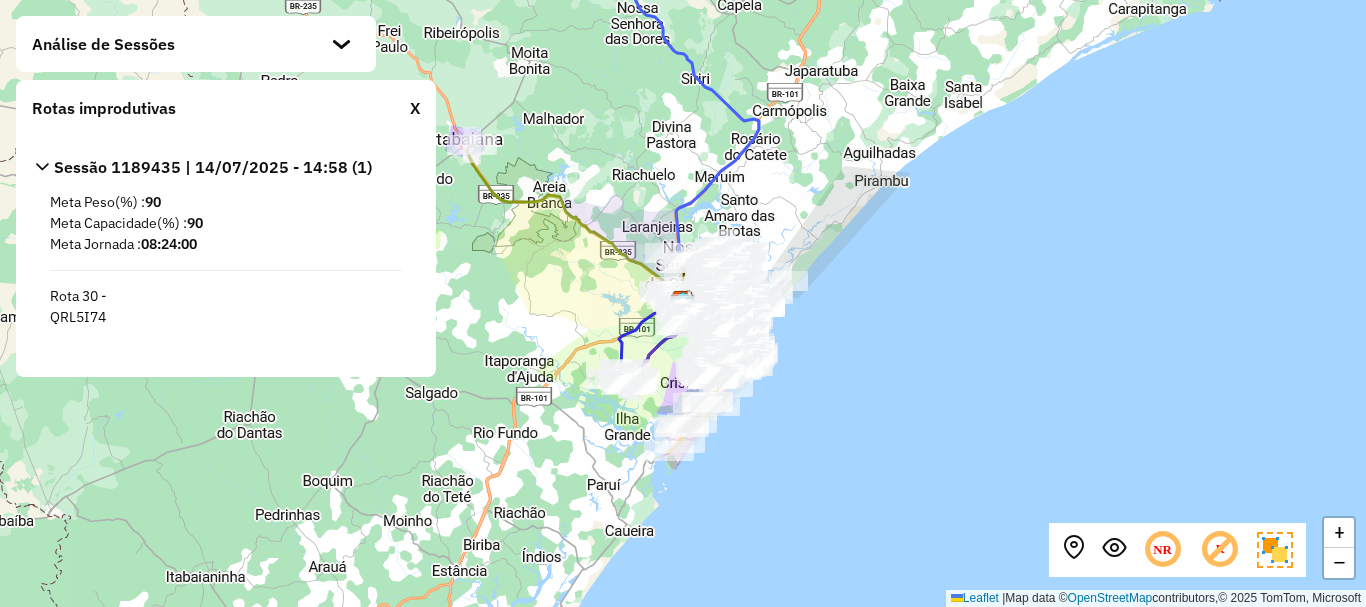 click on "X" 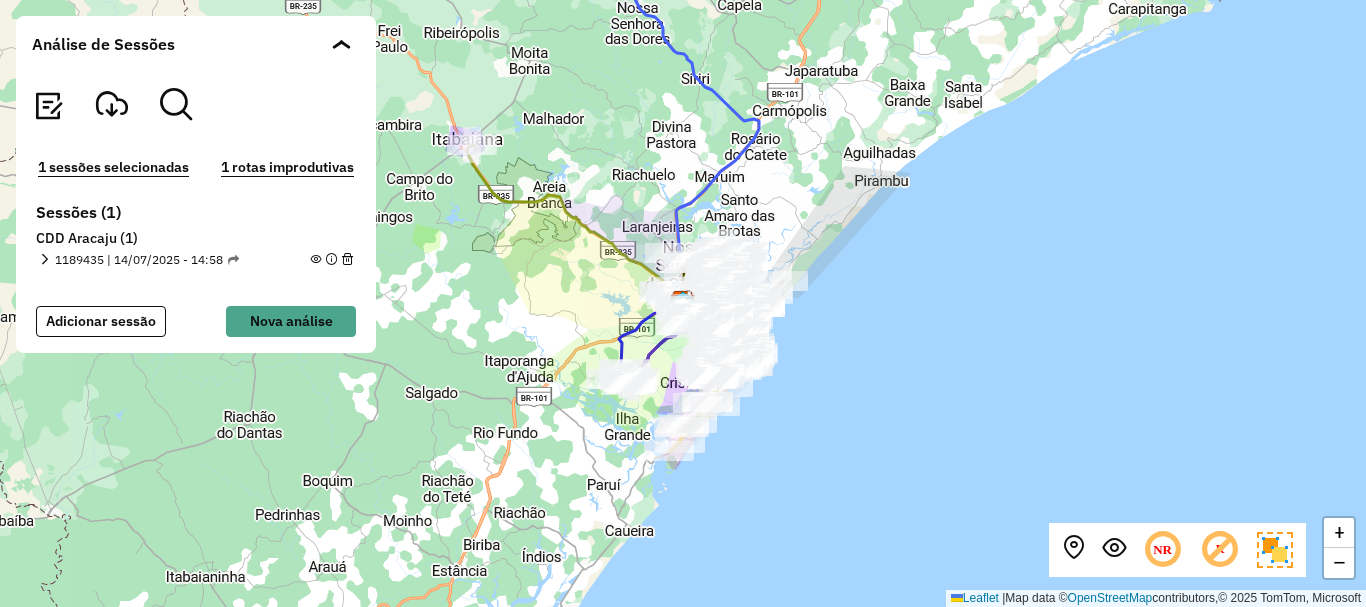 click on "Análise de Sessões" 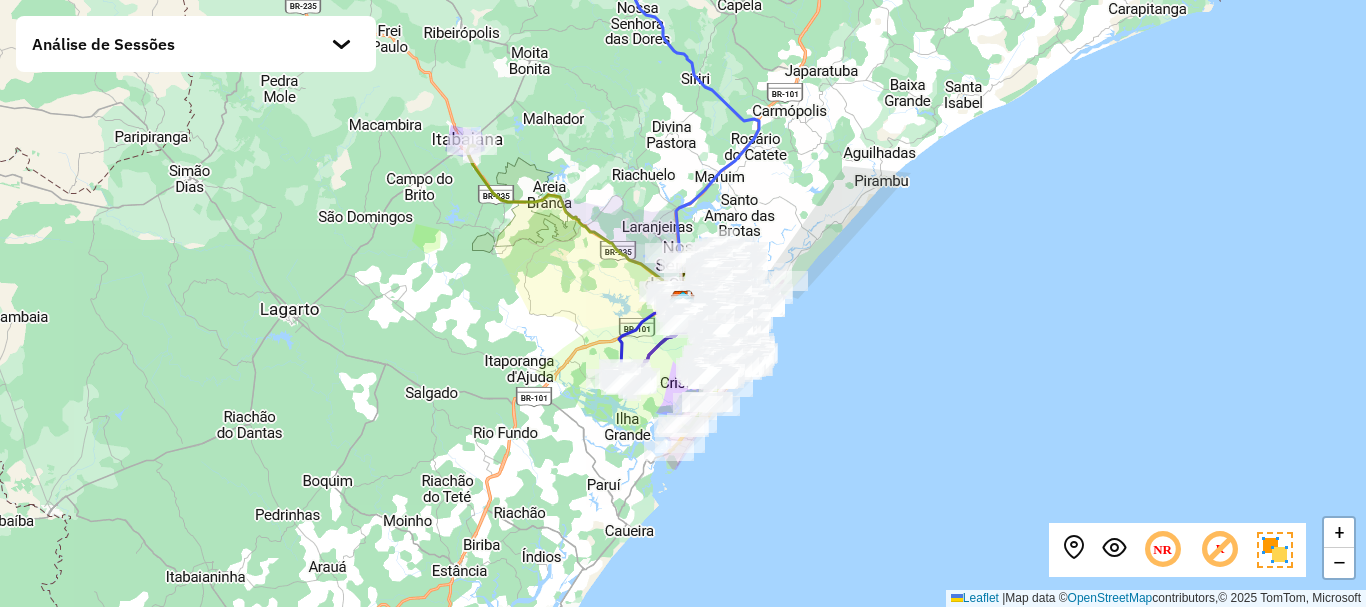 click 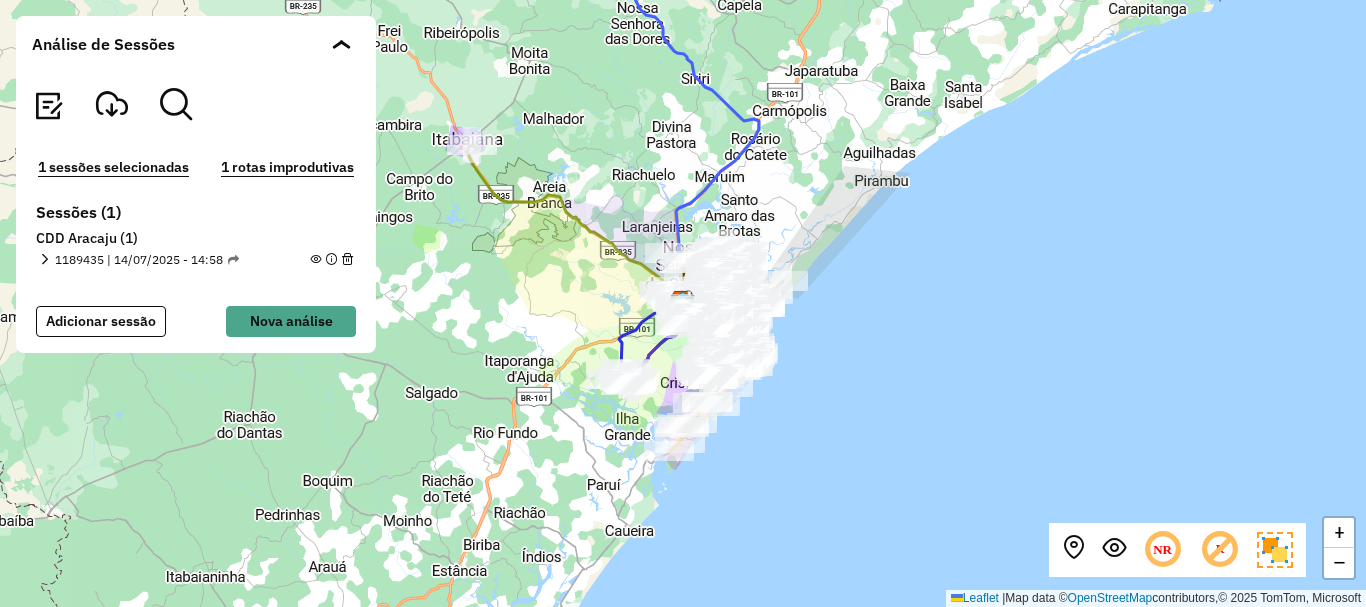 click on "1 sessões selecionadas" 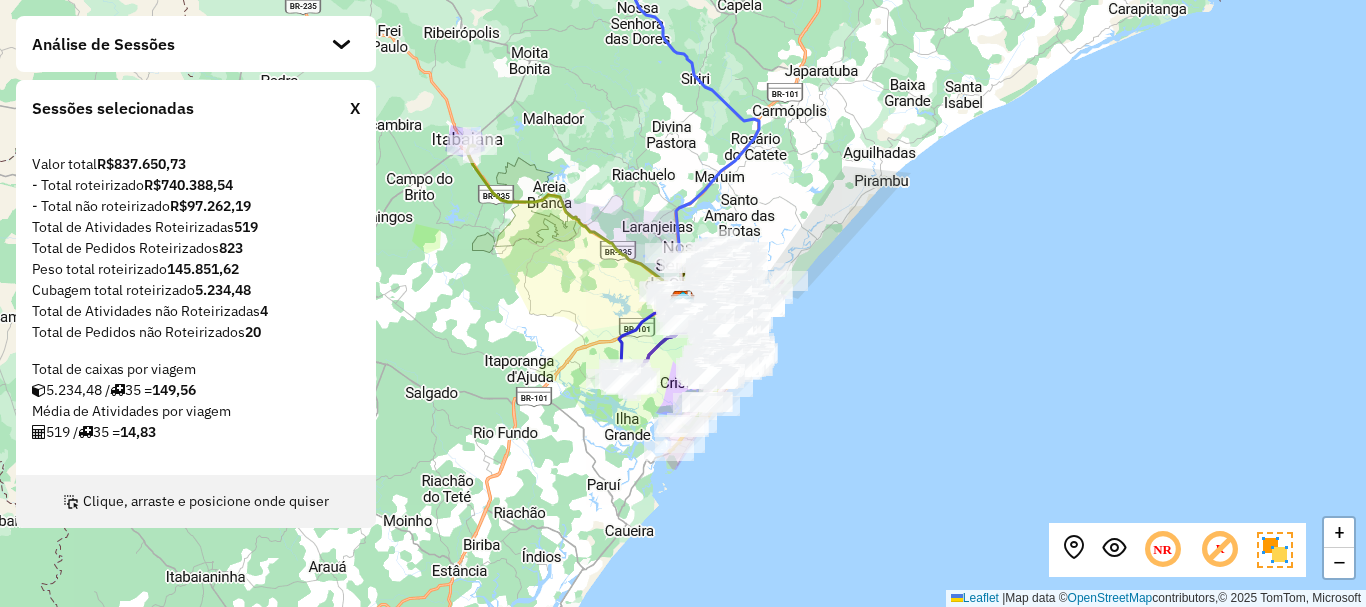 scroll, scrollTop: 0, scrollLeft: 0, axis: both 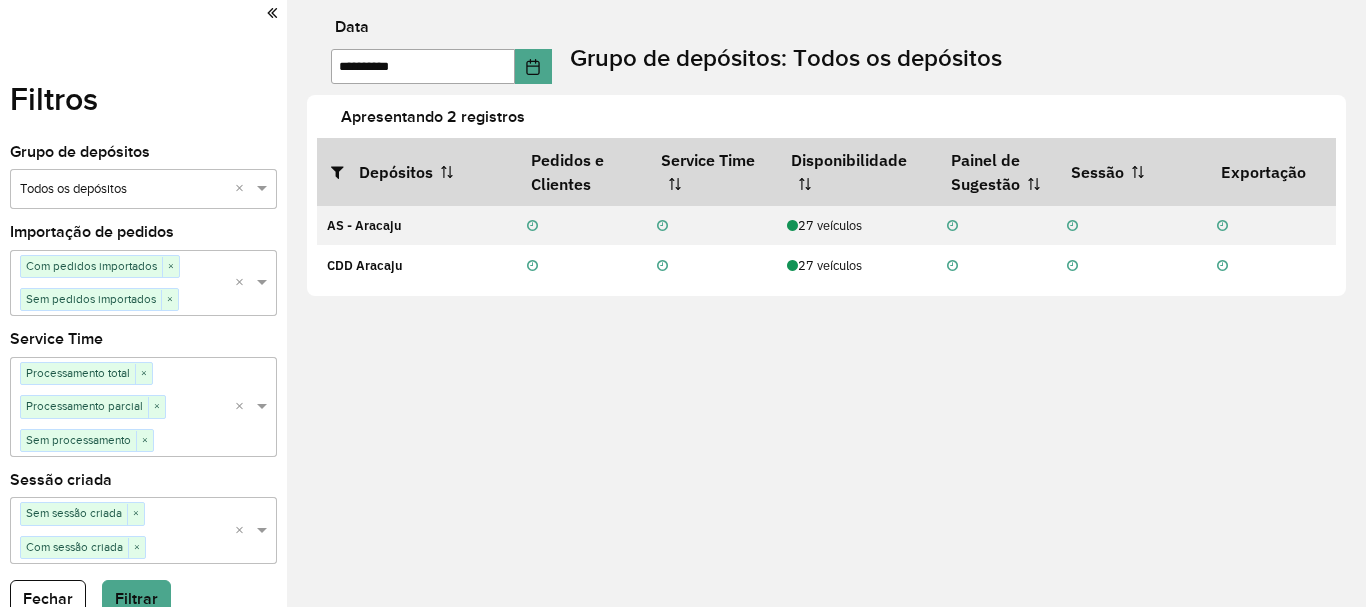 click 